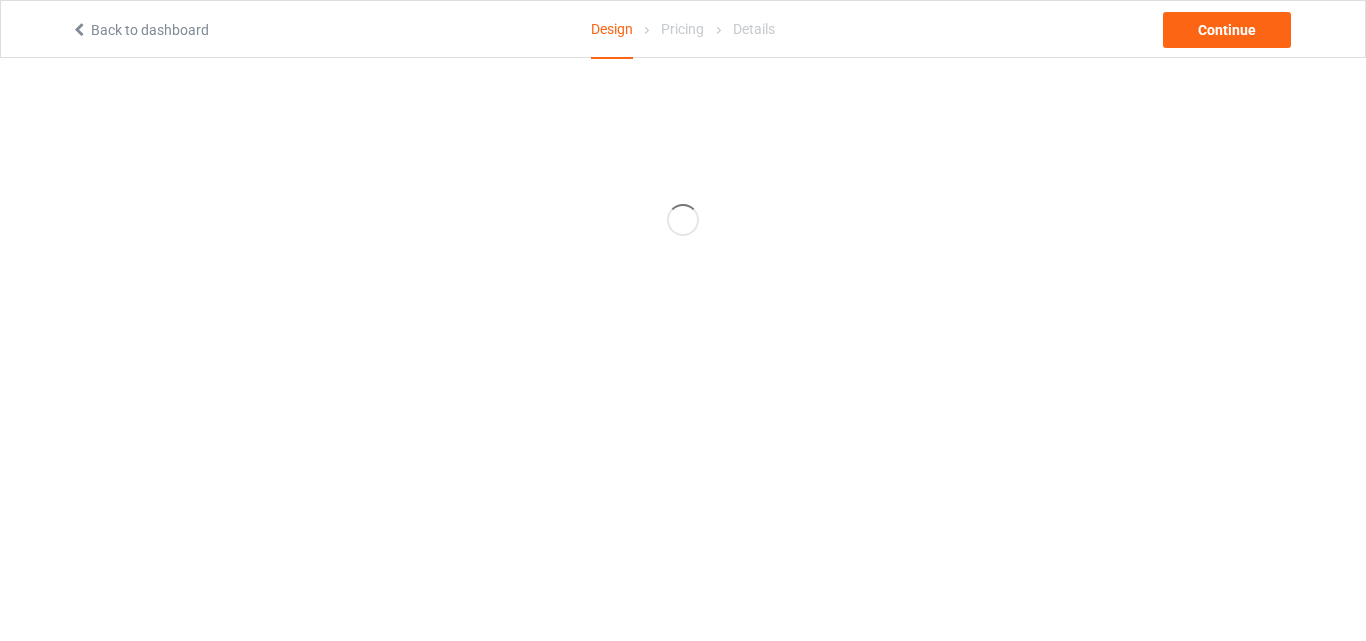 scroll, scrollTop: 0, scrollLeft: 0, axis: both 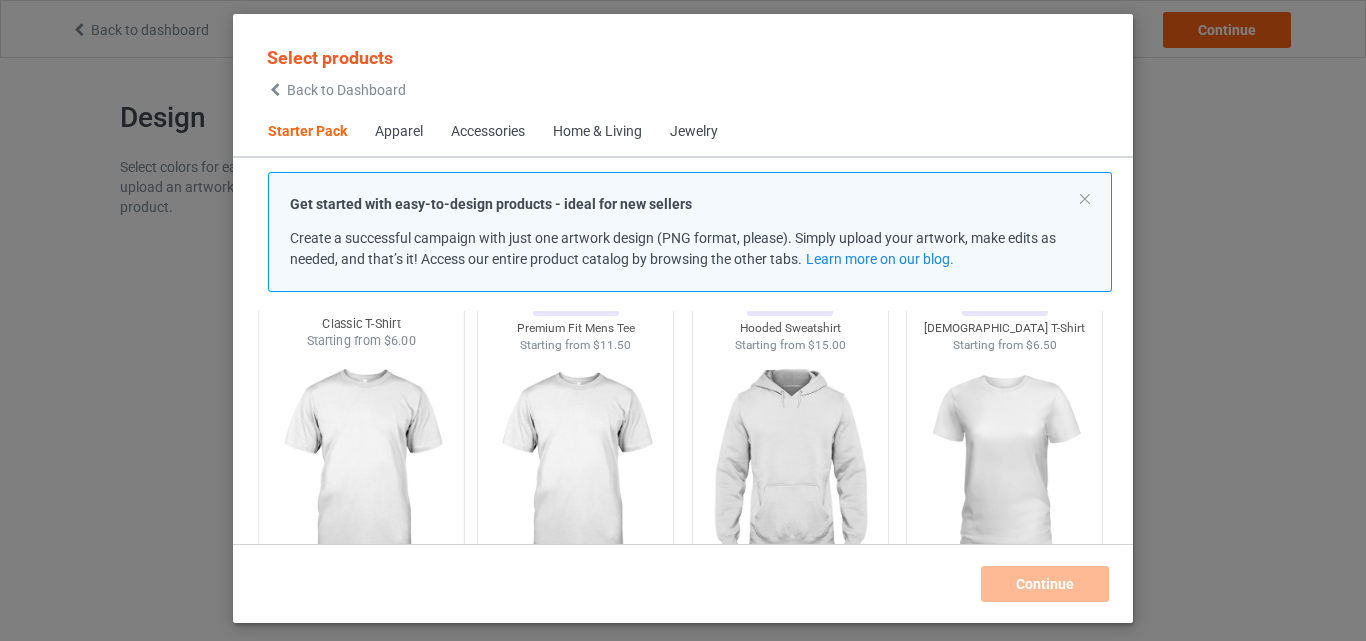 click at bounding box center (361, 467) 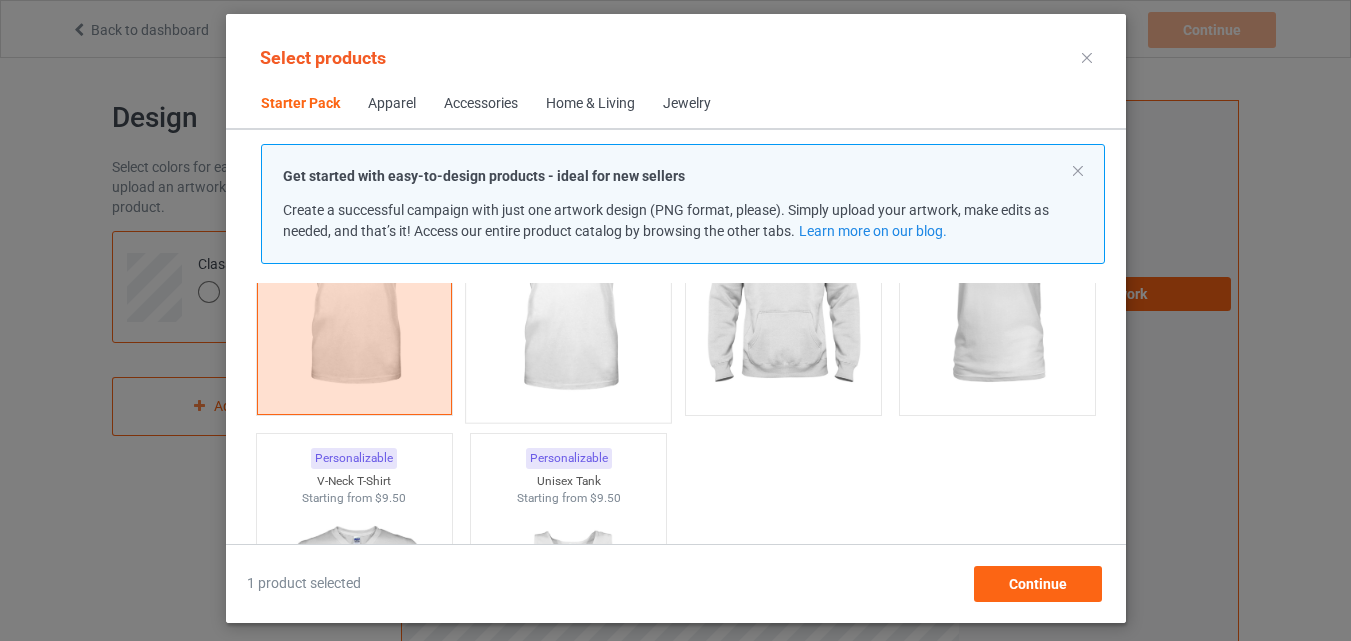 scroll, scrollTop: 100, scrollLeft: 0, axis: vertical 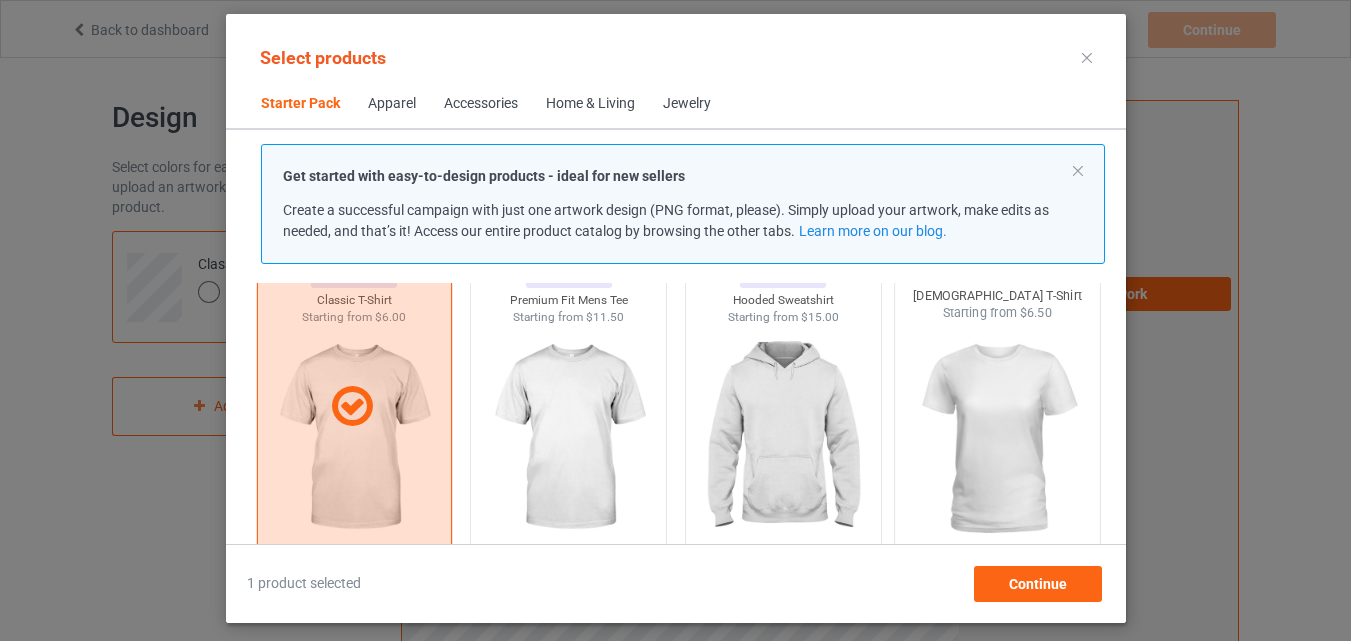click at bounding box center (997, 439) 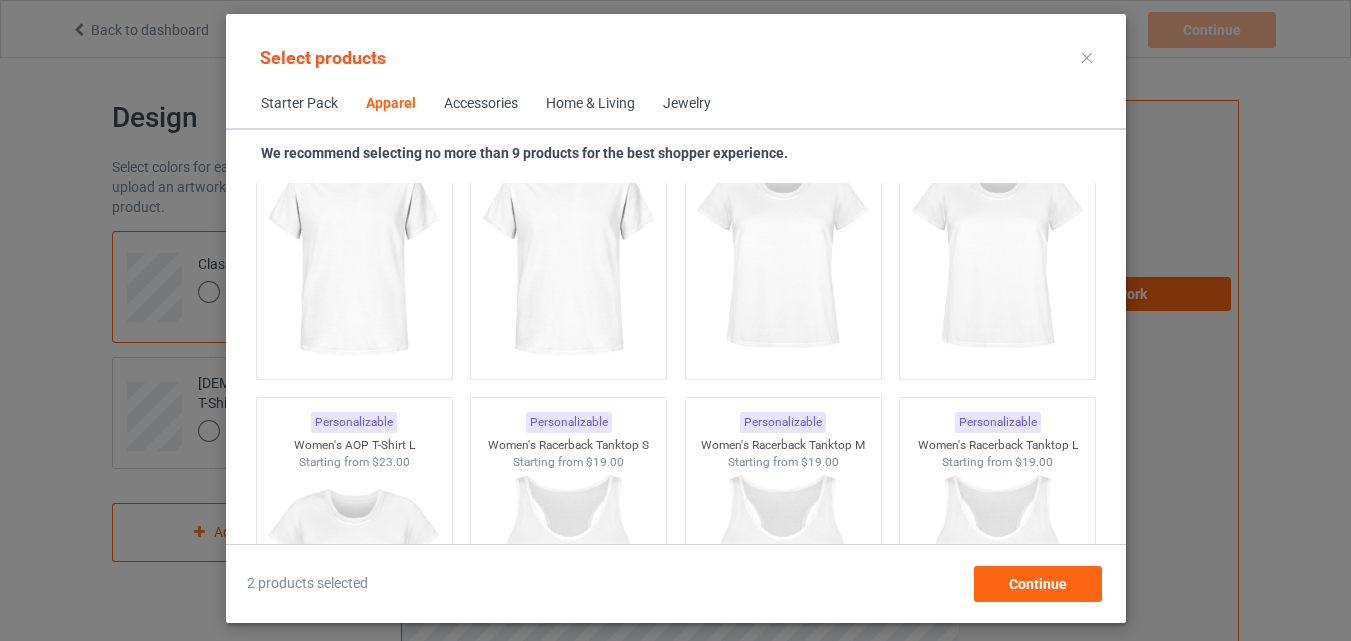 scroll, scrollTop: 3400, scrollLeft: 0, axis: vertical 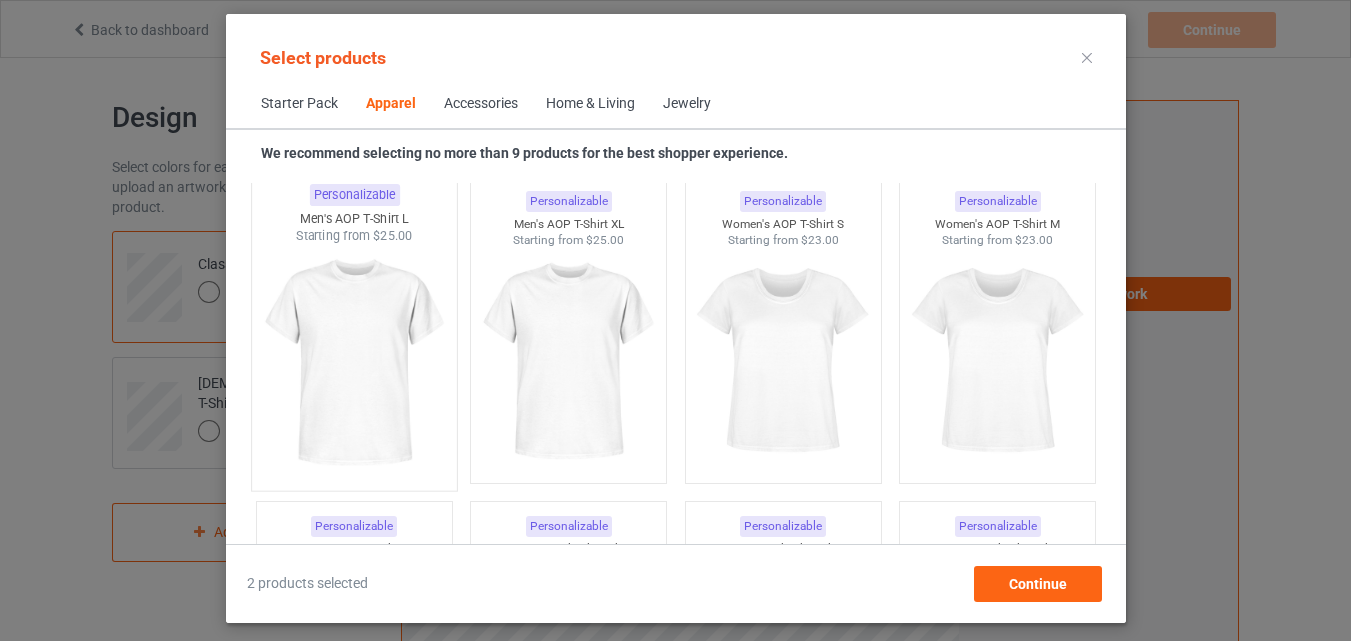 click at bounding box center (354, 362) 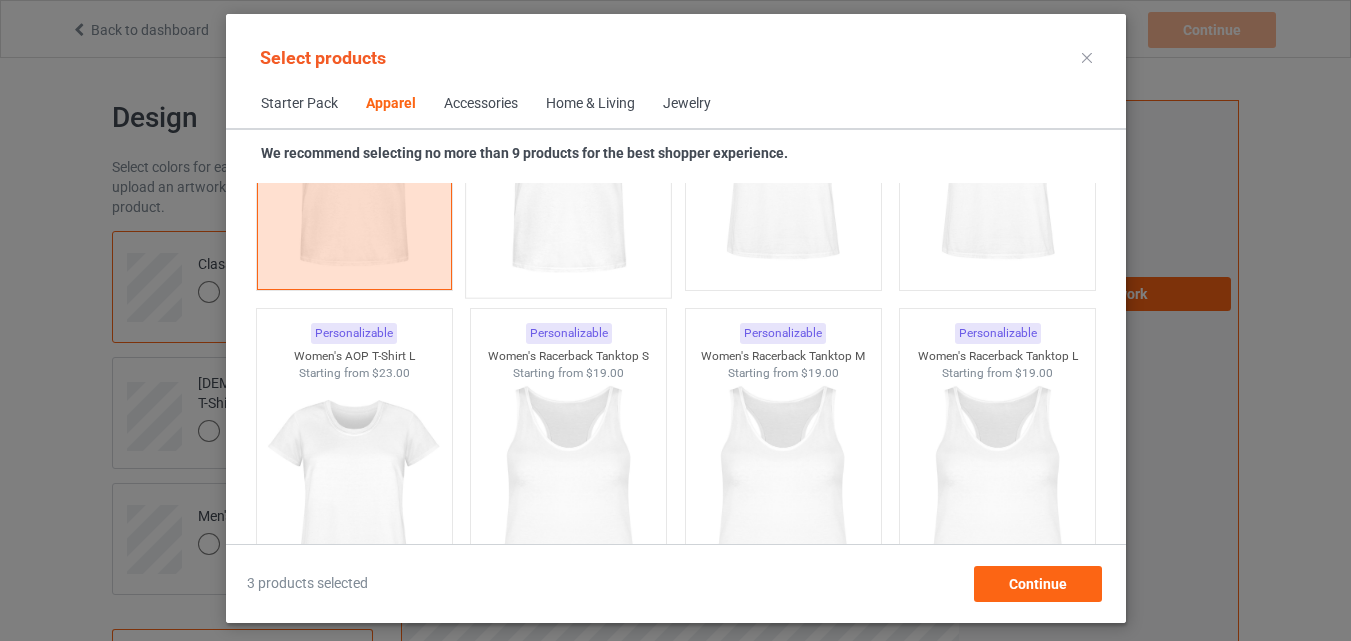 scroll, scrollTop: 3700, scrollLeft: 0, axis: vertical 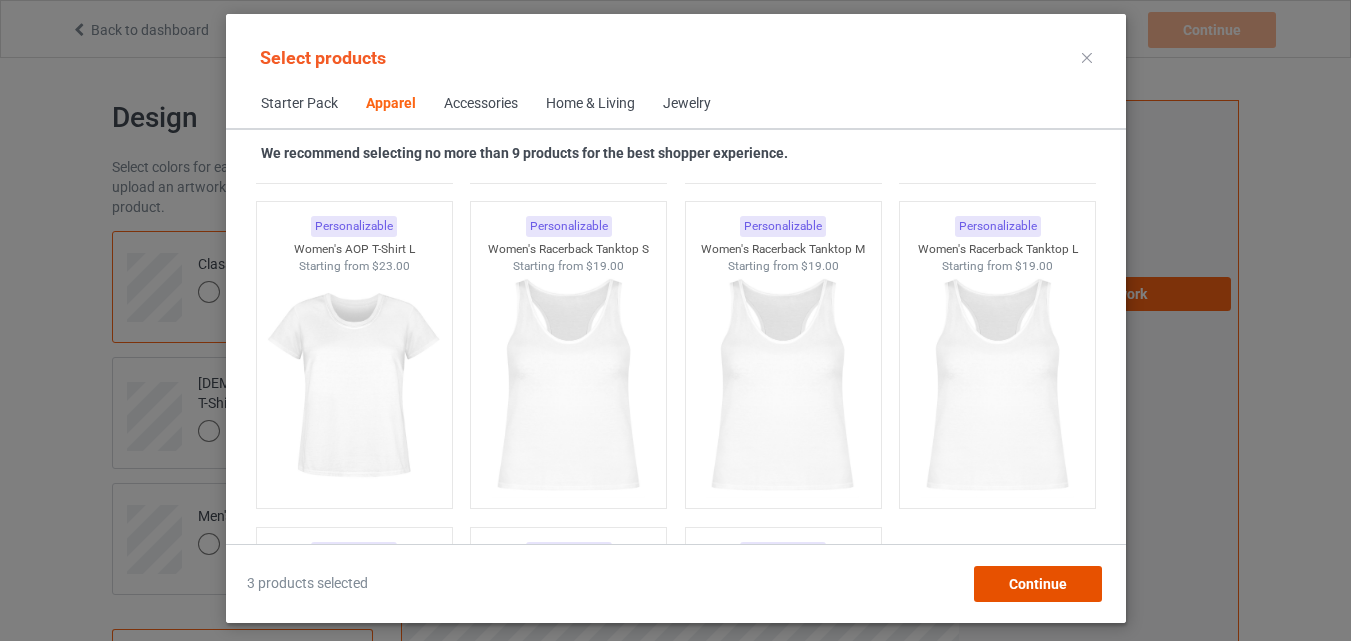 click on "Continue" at bounding box center [1037, 584] 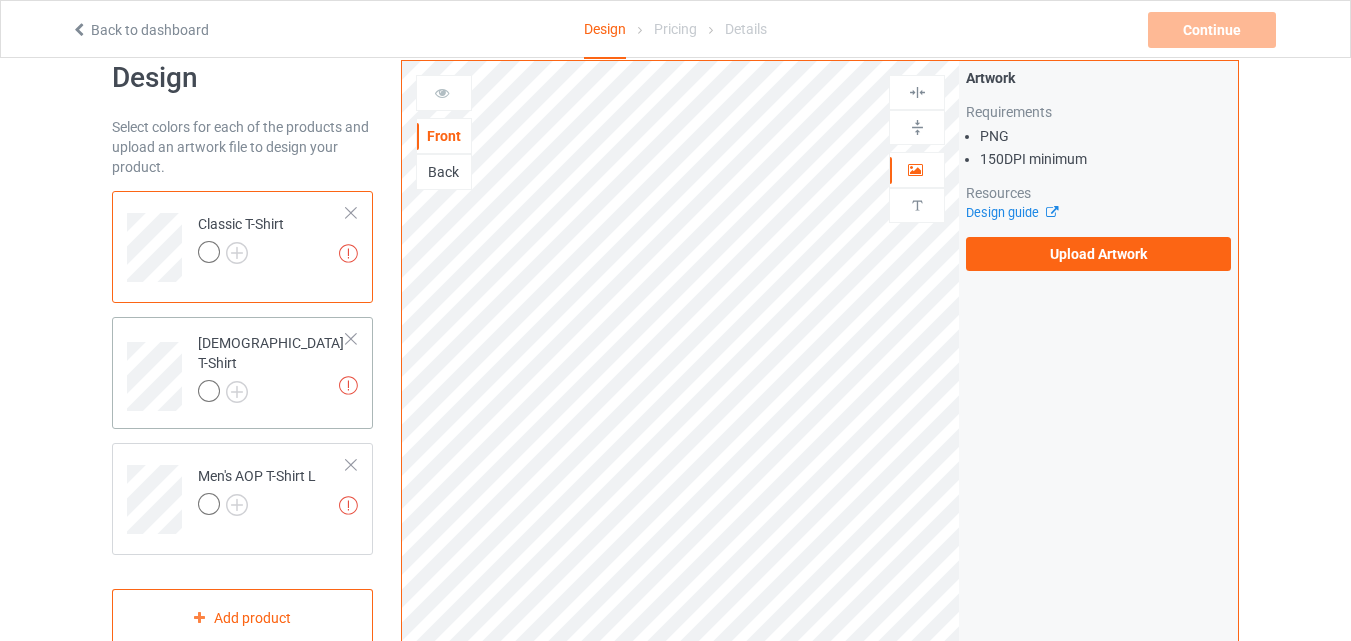 scroll, scrollTop: 0, scrollLeft: 0, axis: both 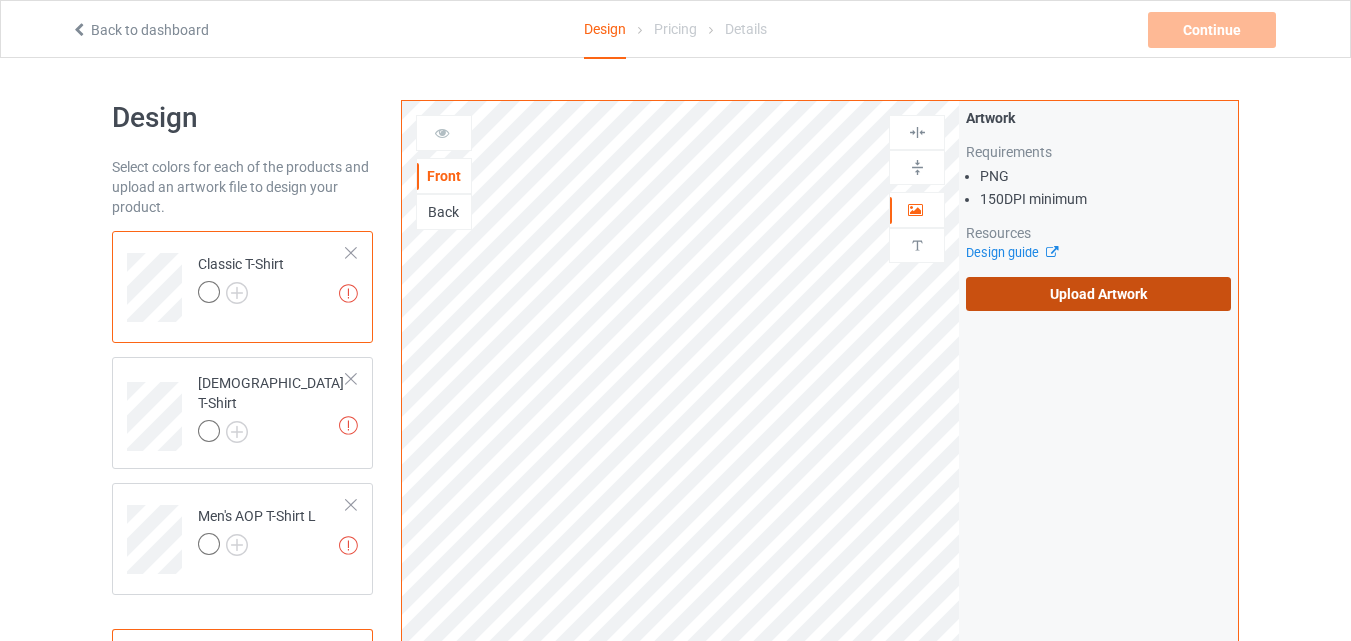 click on "Upload Artwork" at bounding box center [1098, 294] 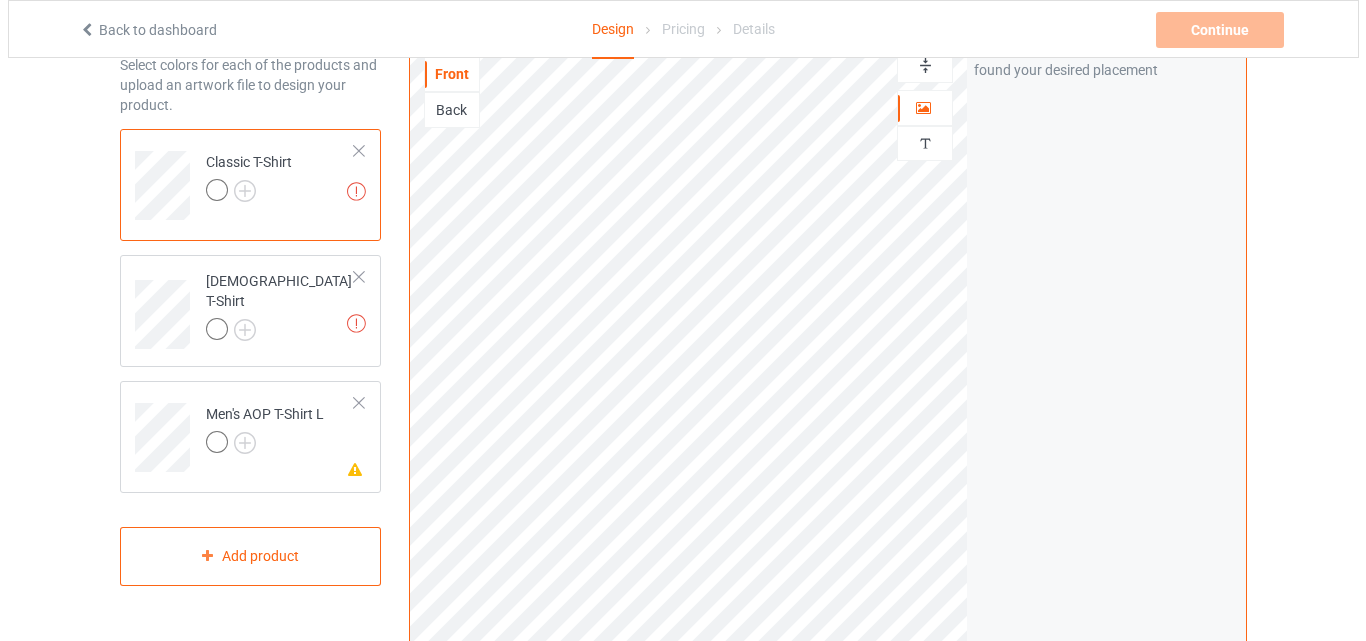 scroll, scrollTop: 100, scrollLeft: 0, axis: vertical 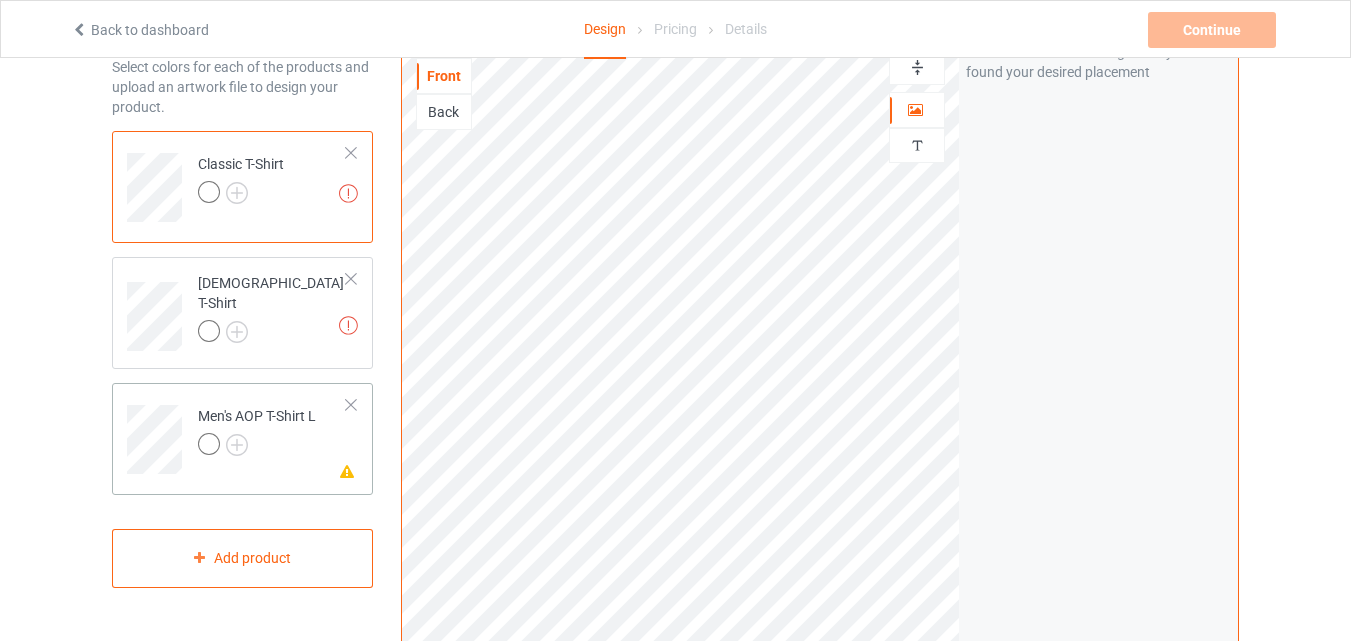 click on "Men's AOP T-Shirt L" at bounding box center [257, 430] 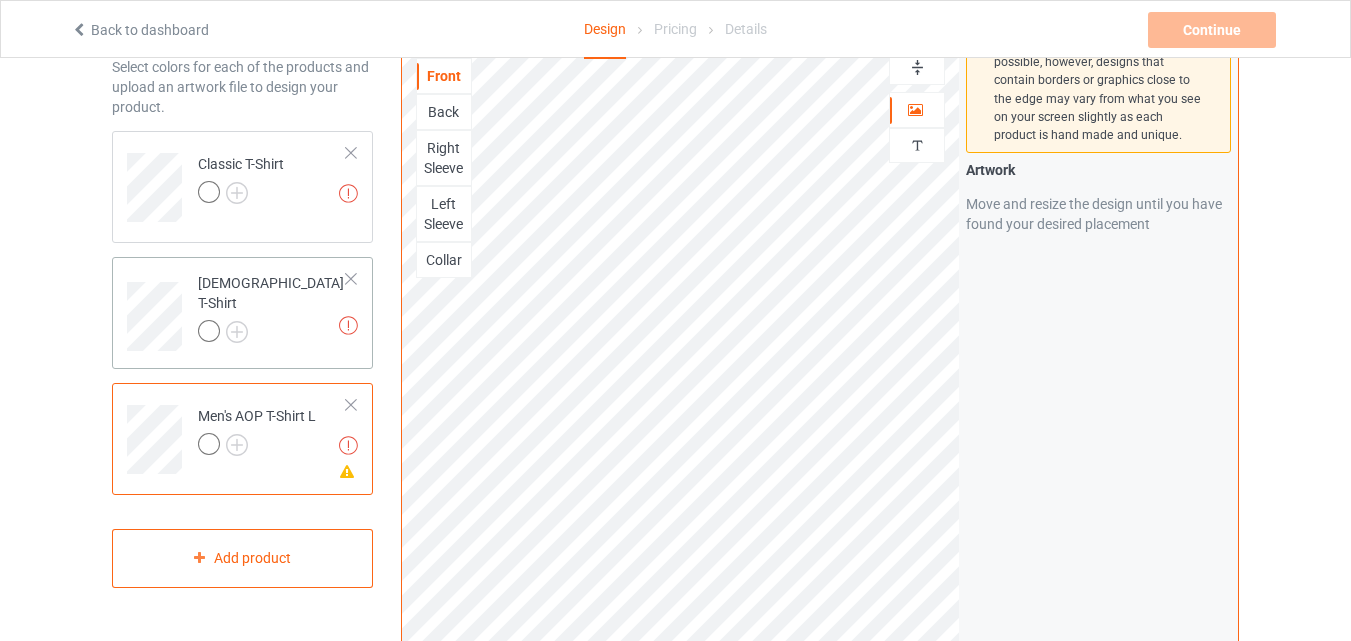 click on "Artwork resolution lower than 150 DPI may result in bad print [DEMOGRAPHIC_DATA] T-Shirt" at bounding box center [242, 313] 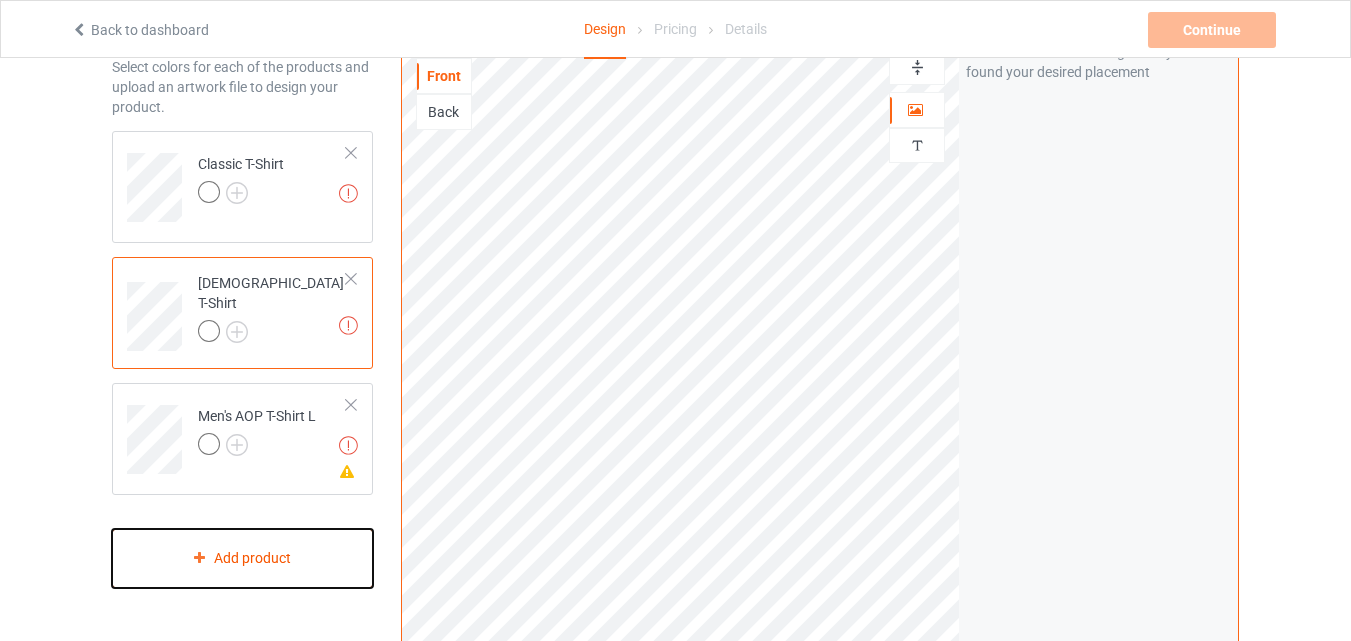 click on "Add product" at bounding box center [242, 558] 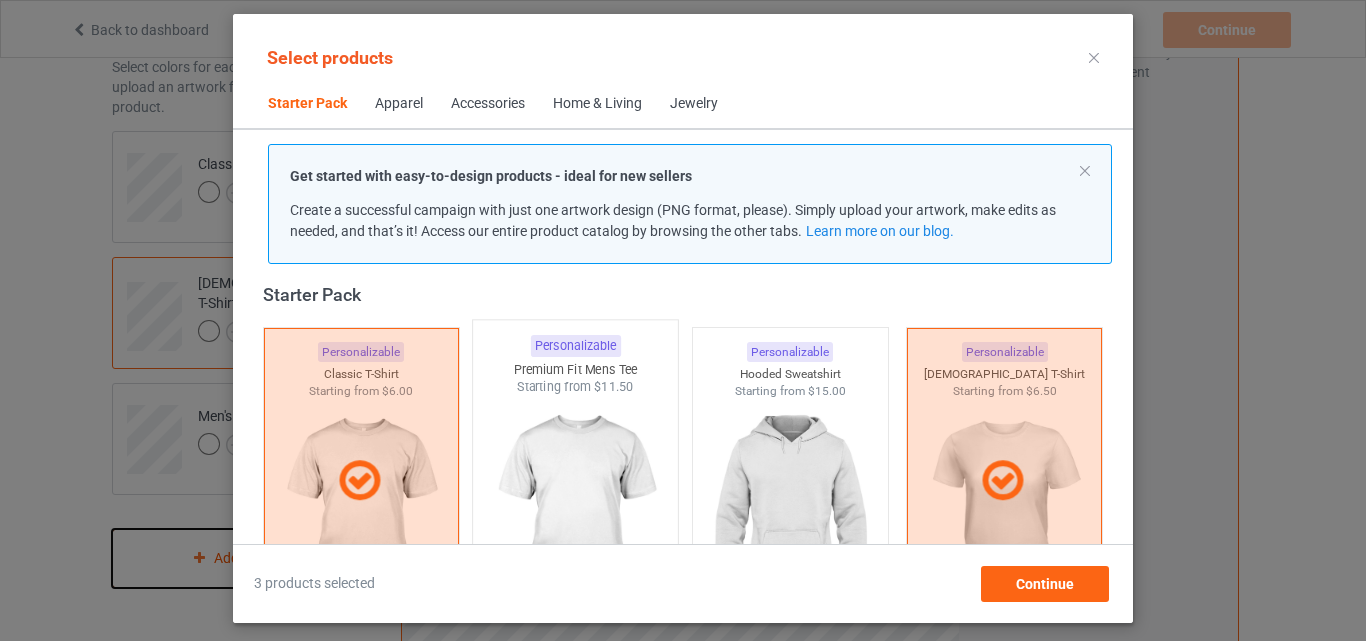 scroll, scrollTop: 126, scrollLeft: 0, axis: vertical 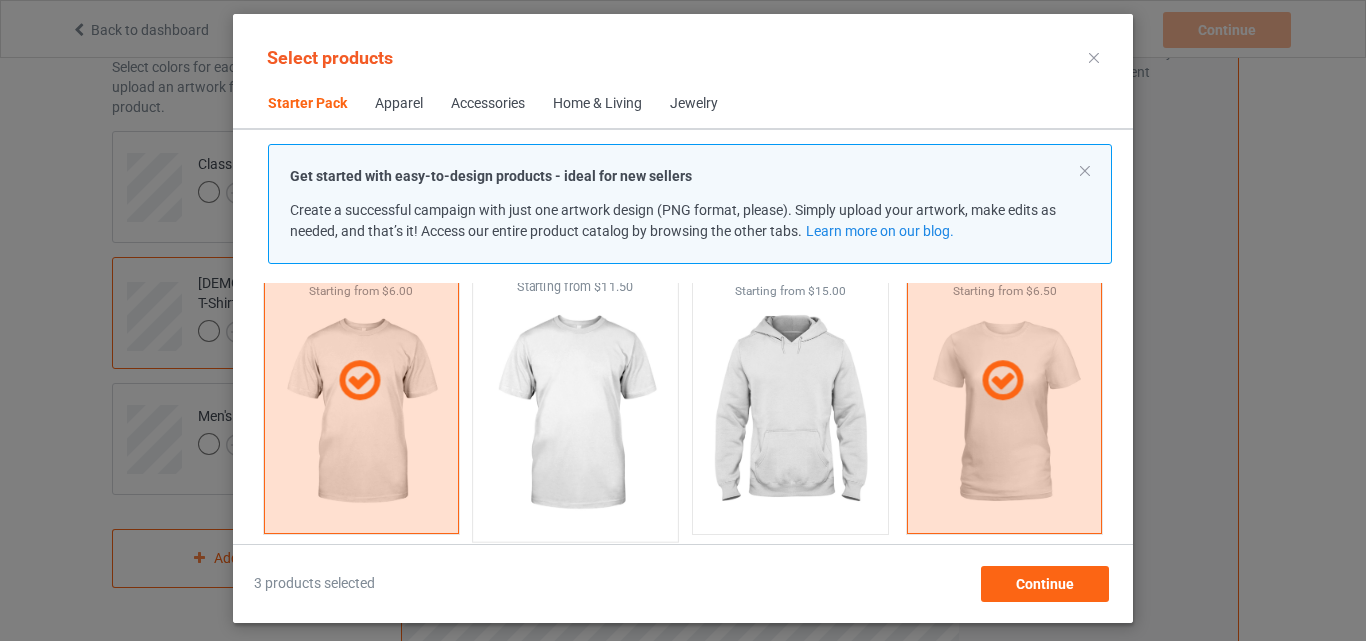 click at bounding box center [576, 413] 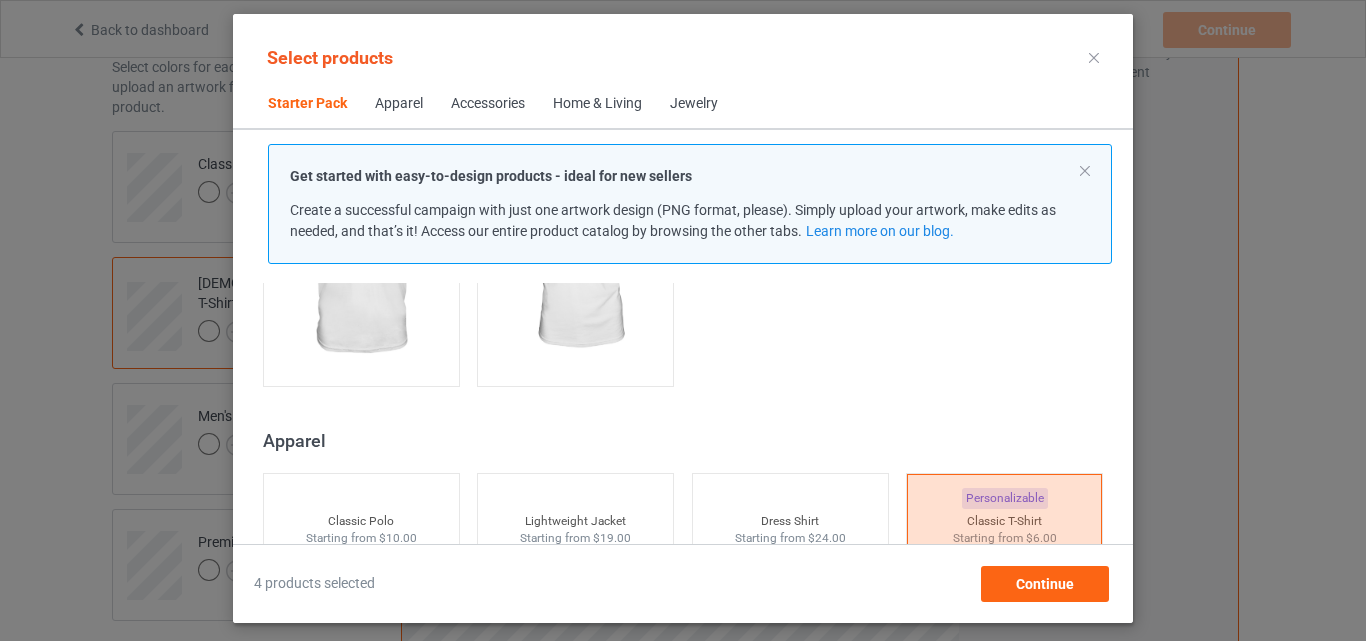 scroll, scrollTop: 626, scrollLeft: 0, axis: vertical 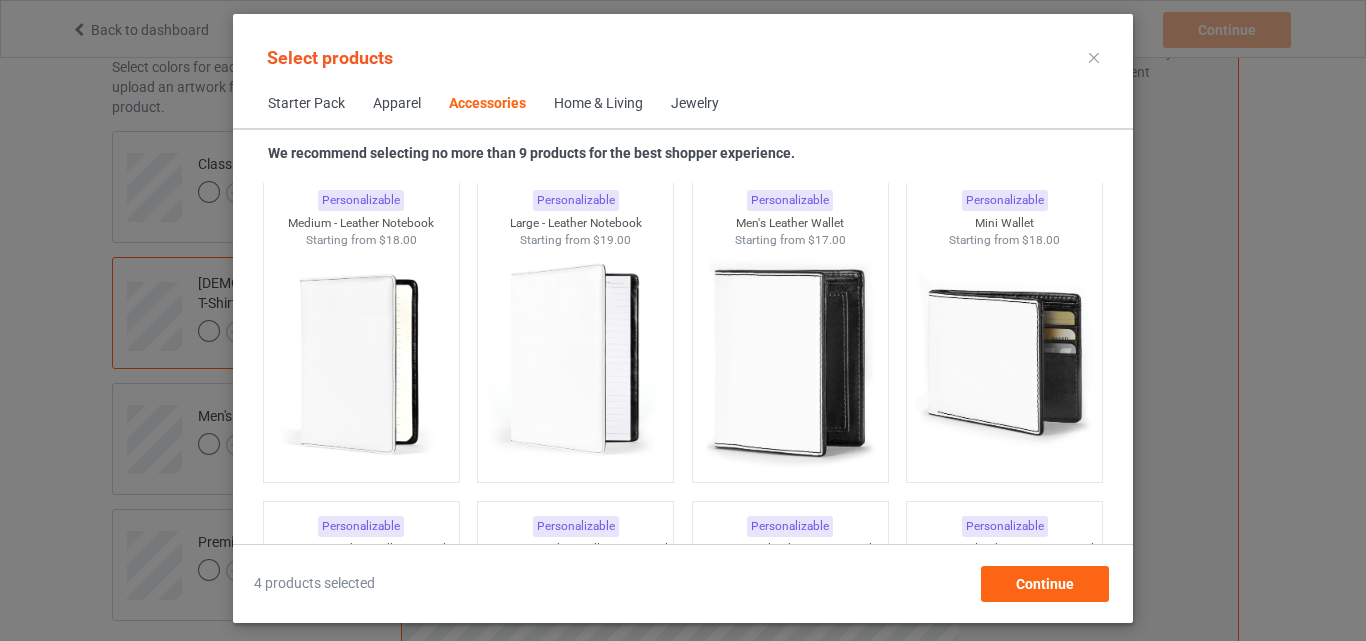 click on "Apparel" at bounding box center [397, 104] 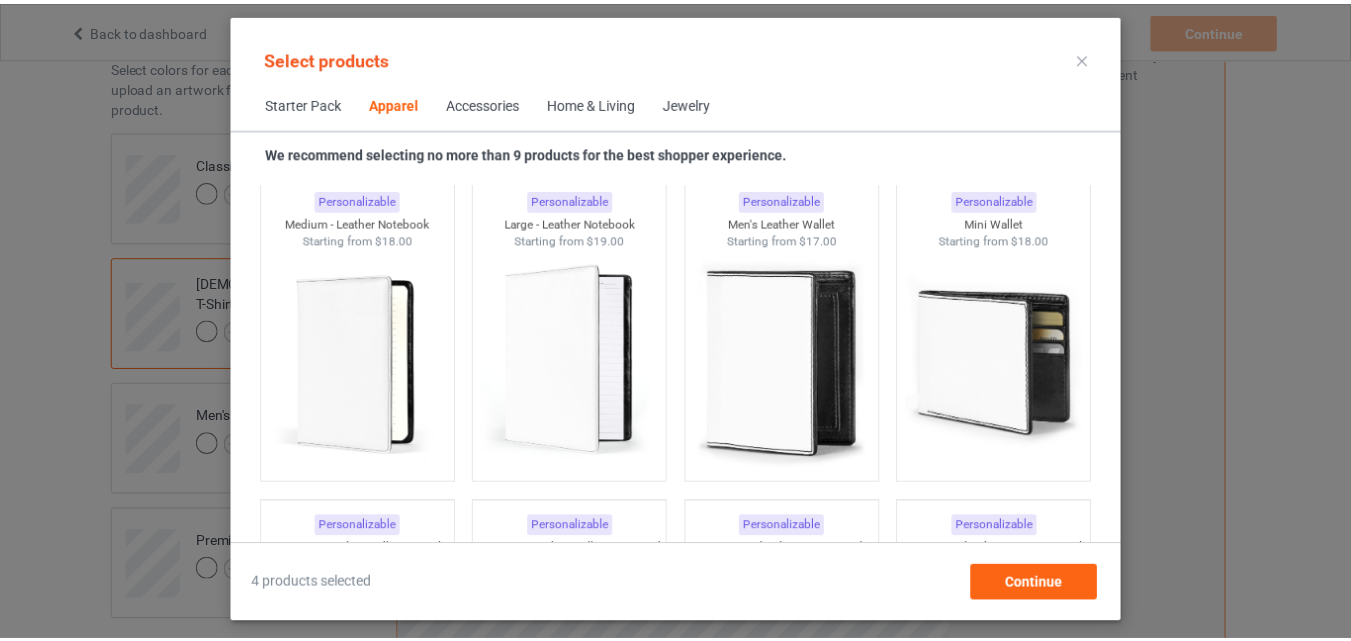 scroll, scrollTop: 745, scrollLeft: 0, axis: vertical 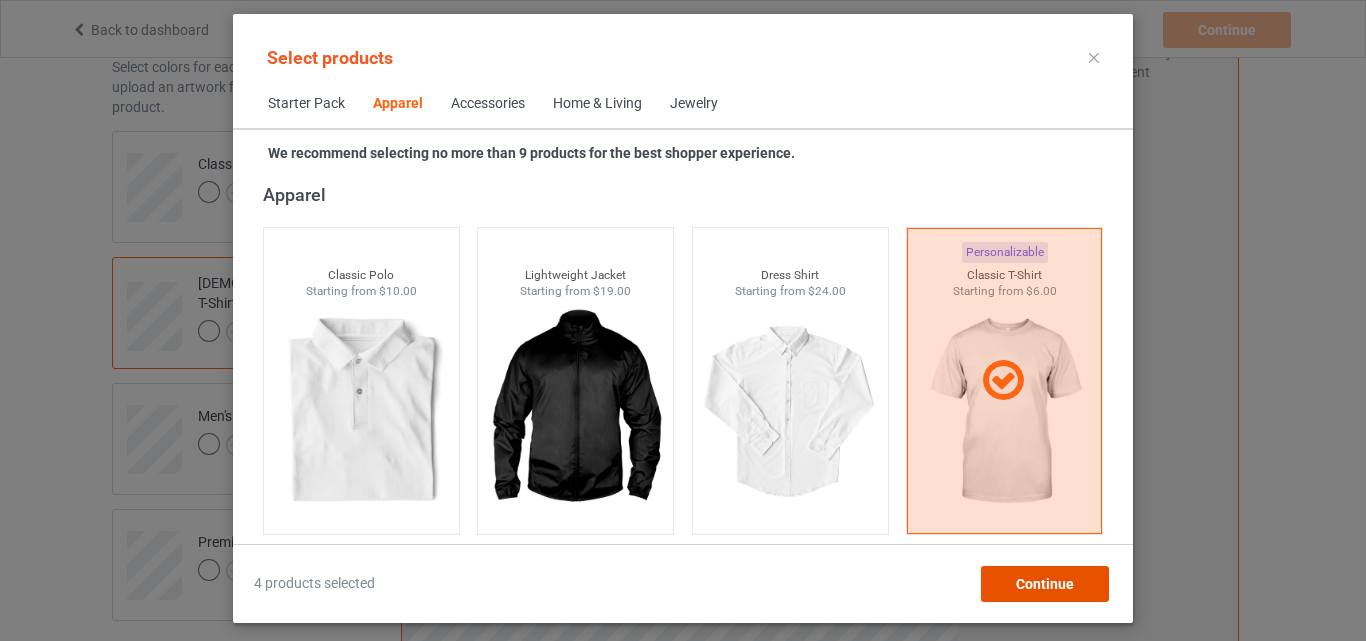 click on "Continue" at bounding box center [1045, 584] 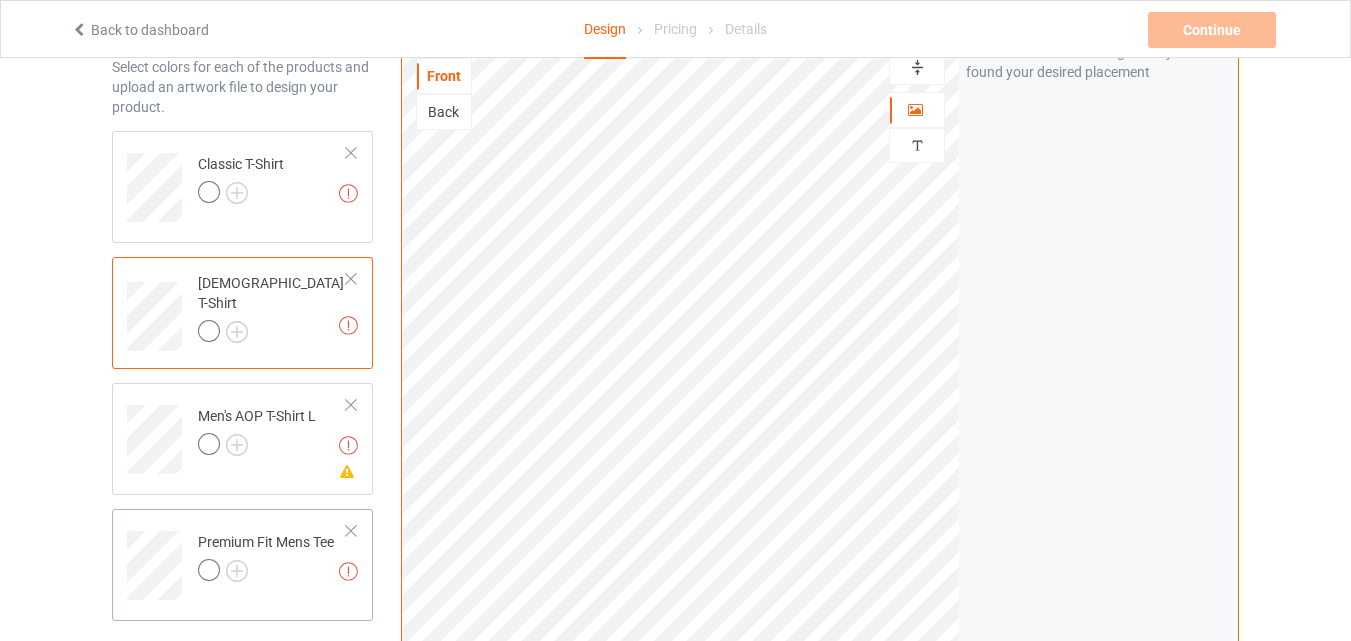 click at bounding box center (266, 573) 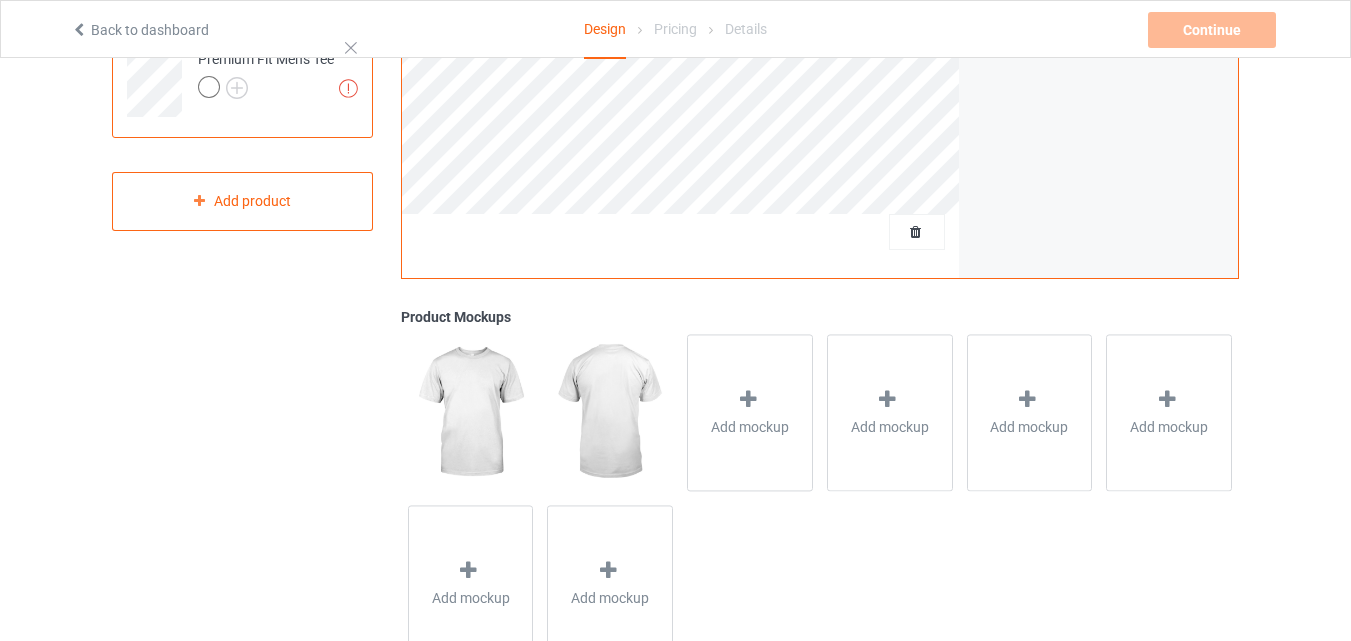 scroll, scrollTop: 654, scrollLeft: 0, axis: vertical 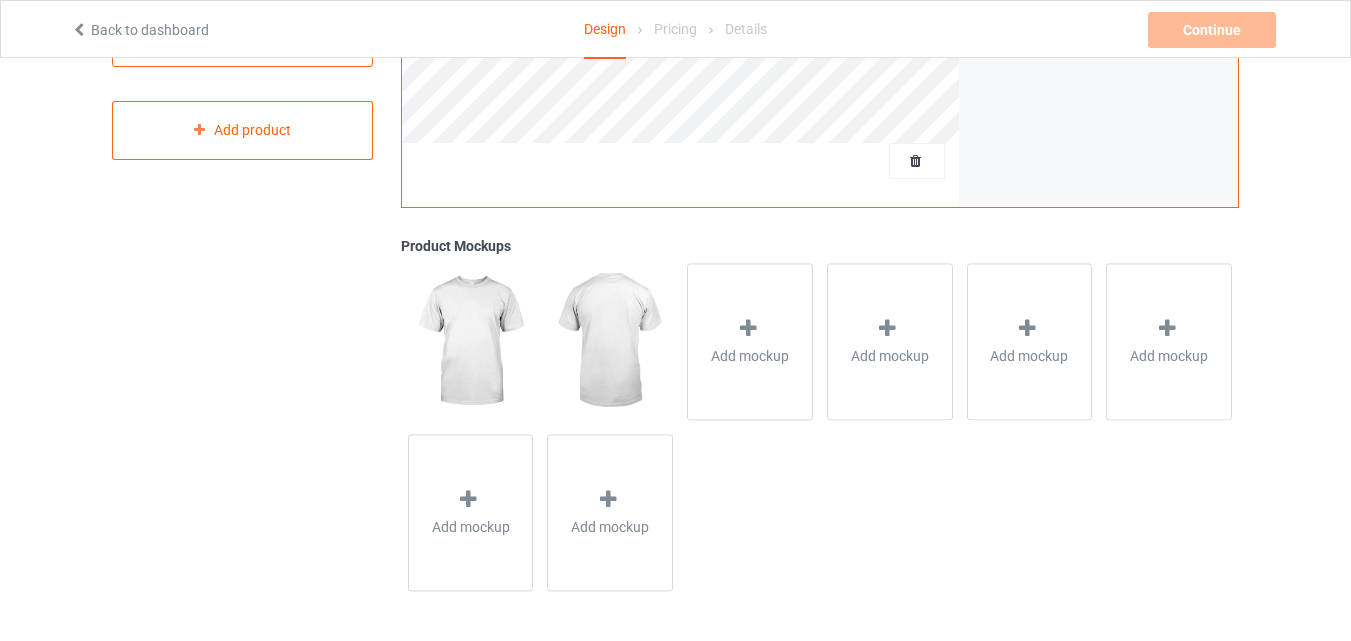 click at bounding box center (609, 341) 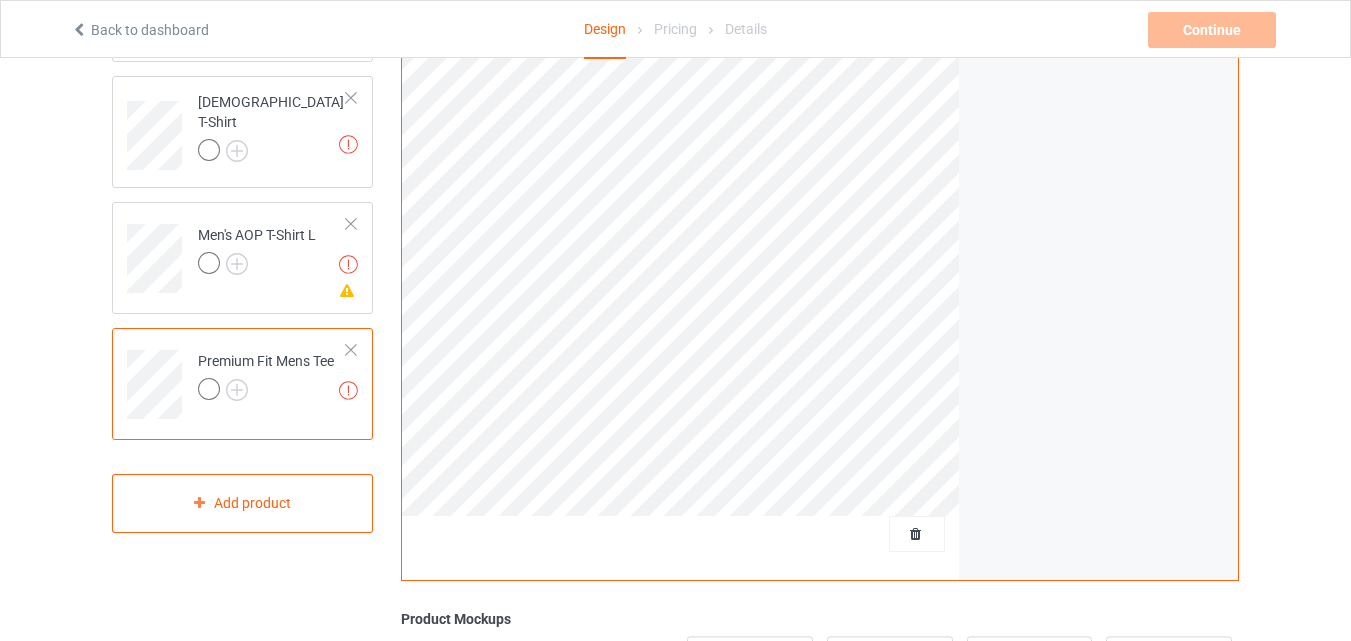 scroll, scrollTop: 254, scrollLeft: 0, axis: vertical 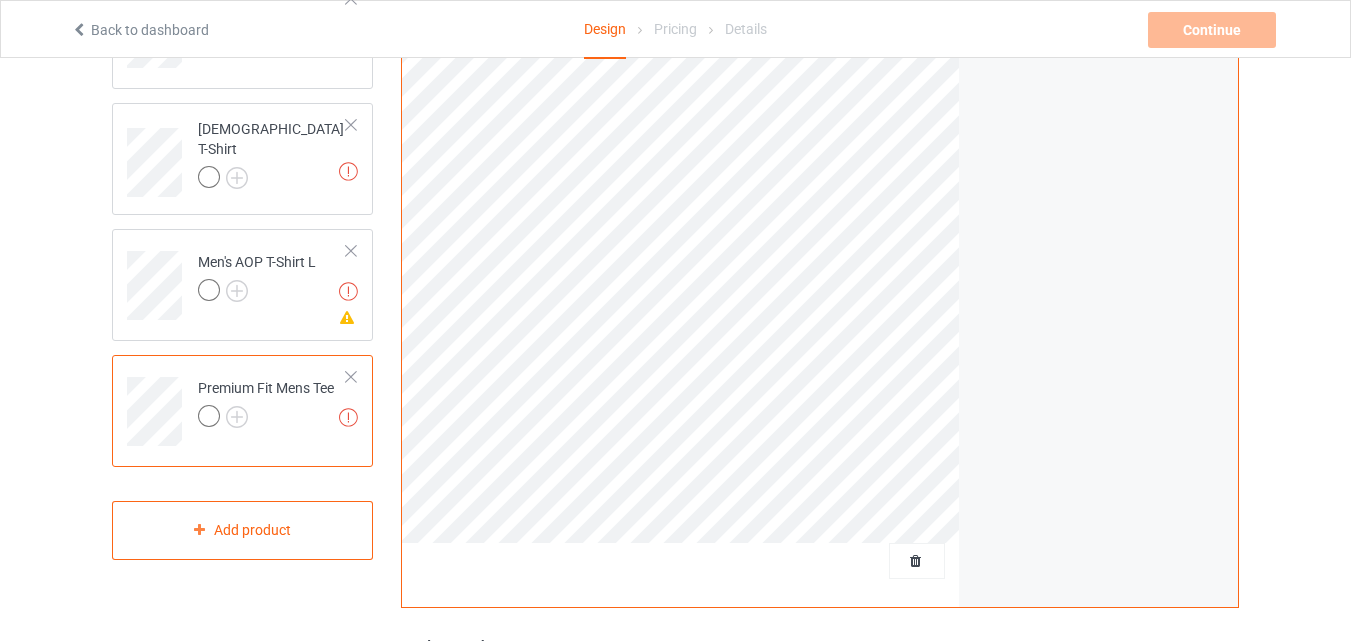 click on "Premium Fit Mens Tee" at bounding box center [266, 402] 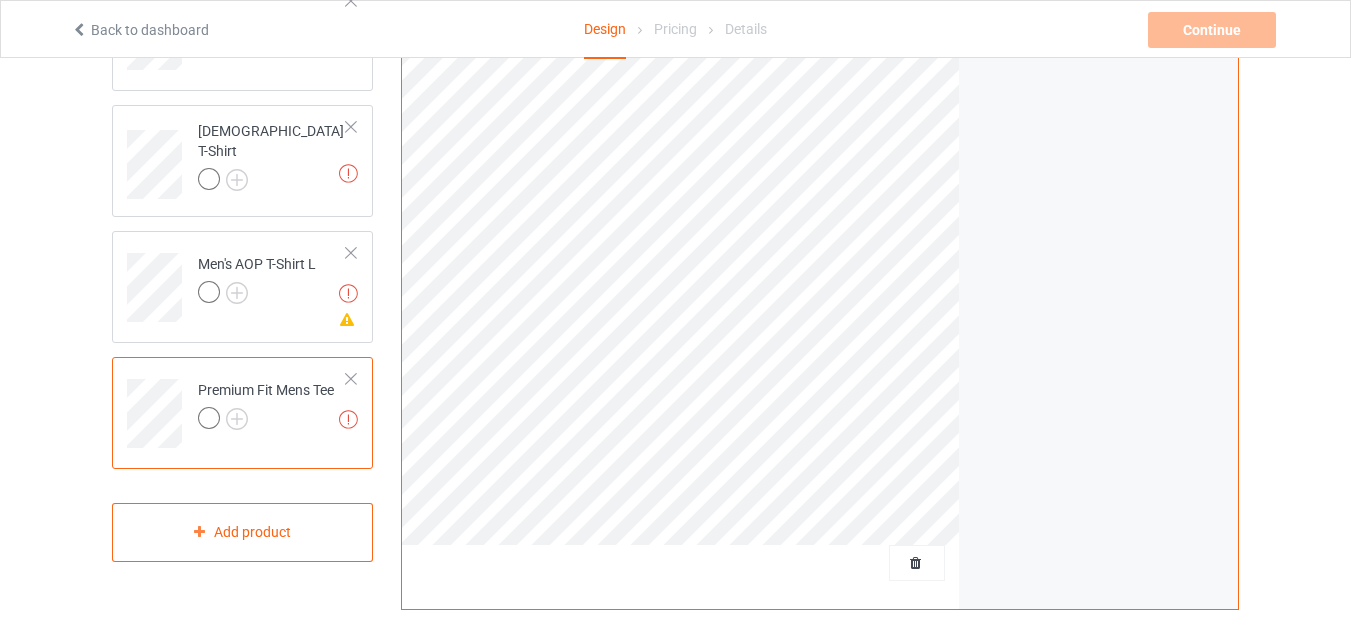 scroll, scrollTop: 254, scrollLeft: 0, axis: vertical 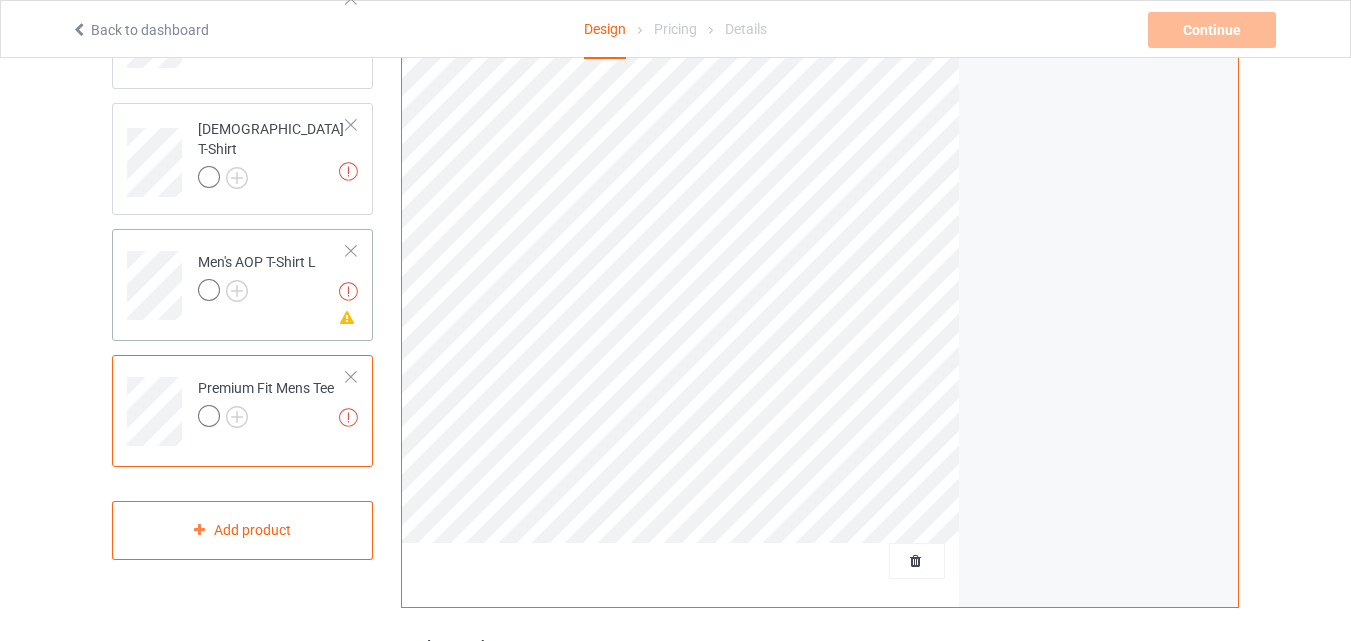 click on "Artwork resolution lower than 100 DPI may result in bad print Missing artwork on 4 side(s) Men's AOP T-Shirt L" at bounding box center [272, 278] 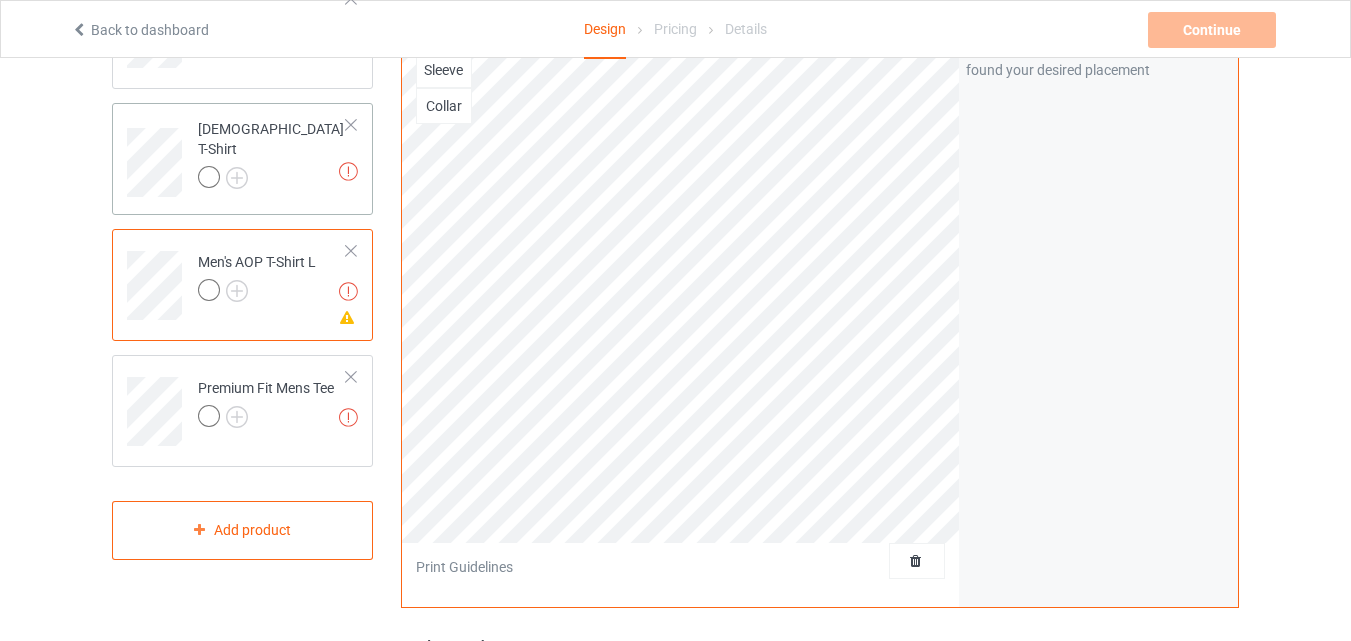 click at bounding box center (272, 180) 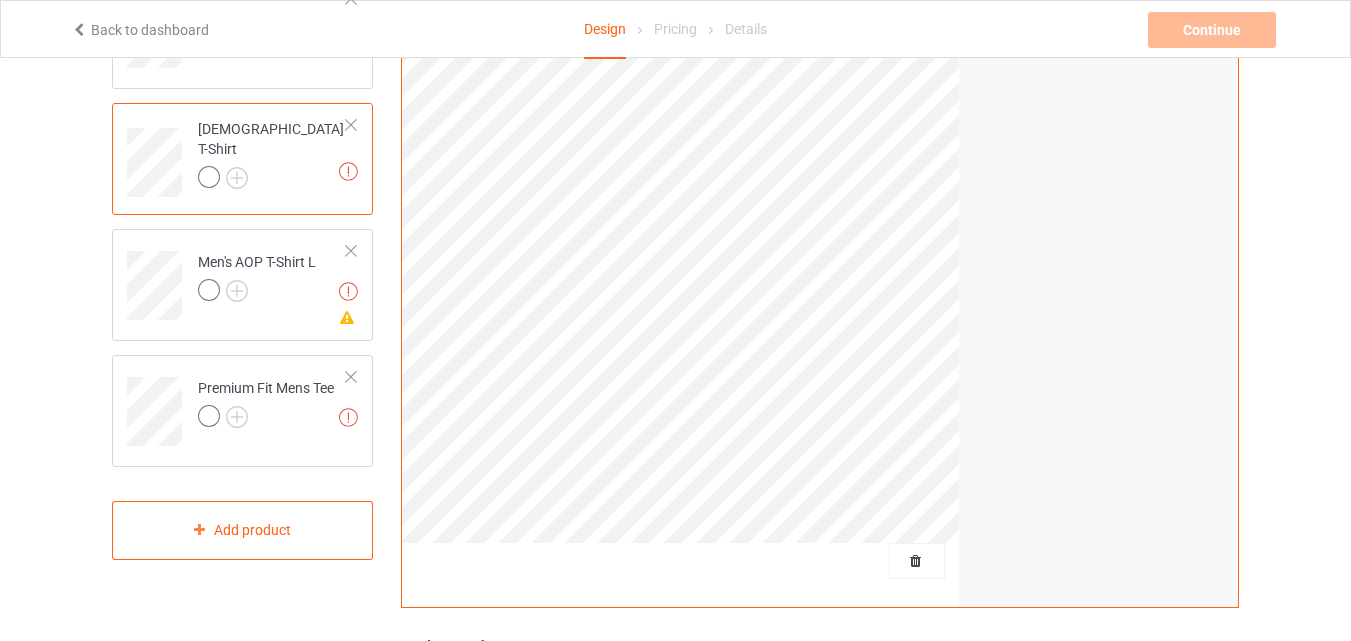 click at bounding box center (209, 177) 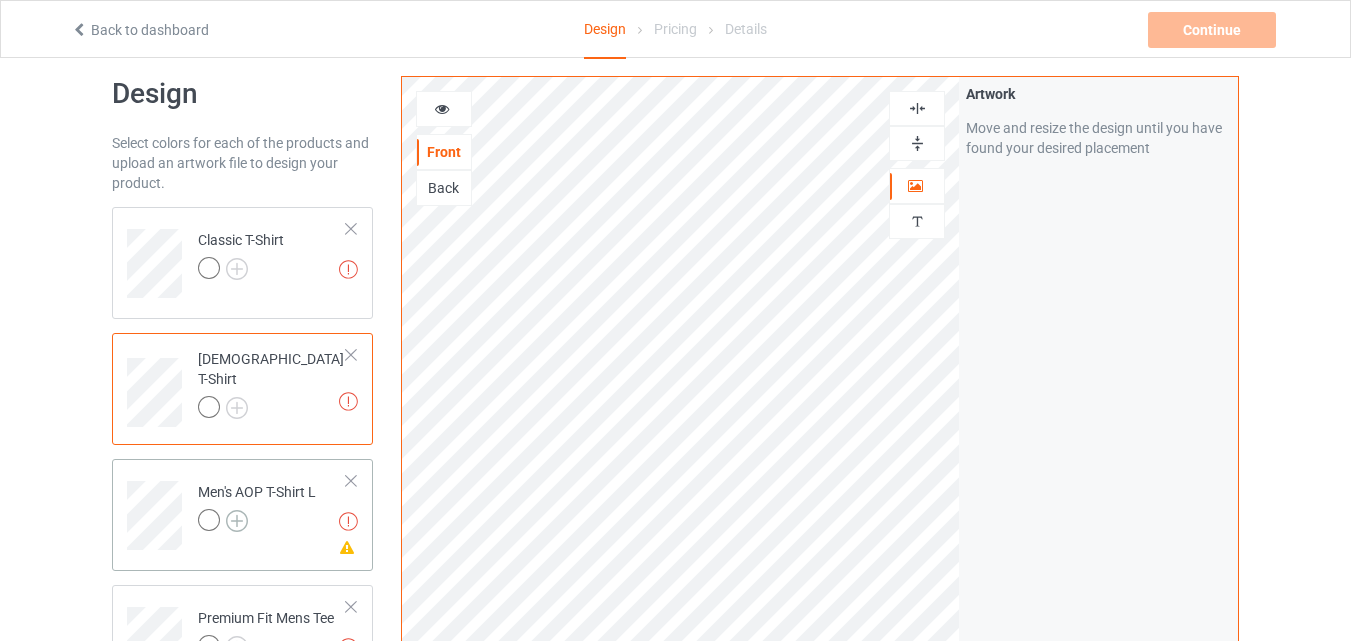scroll, scrollTop: 0, scrollLeft: 0, axis: both 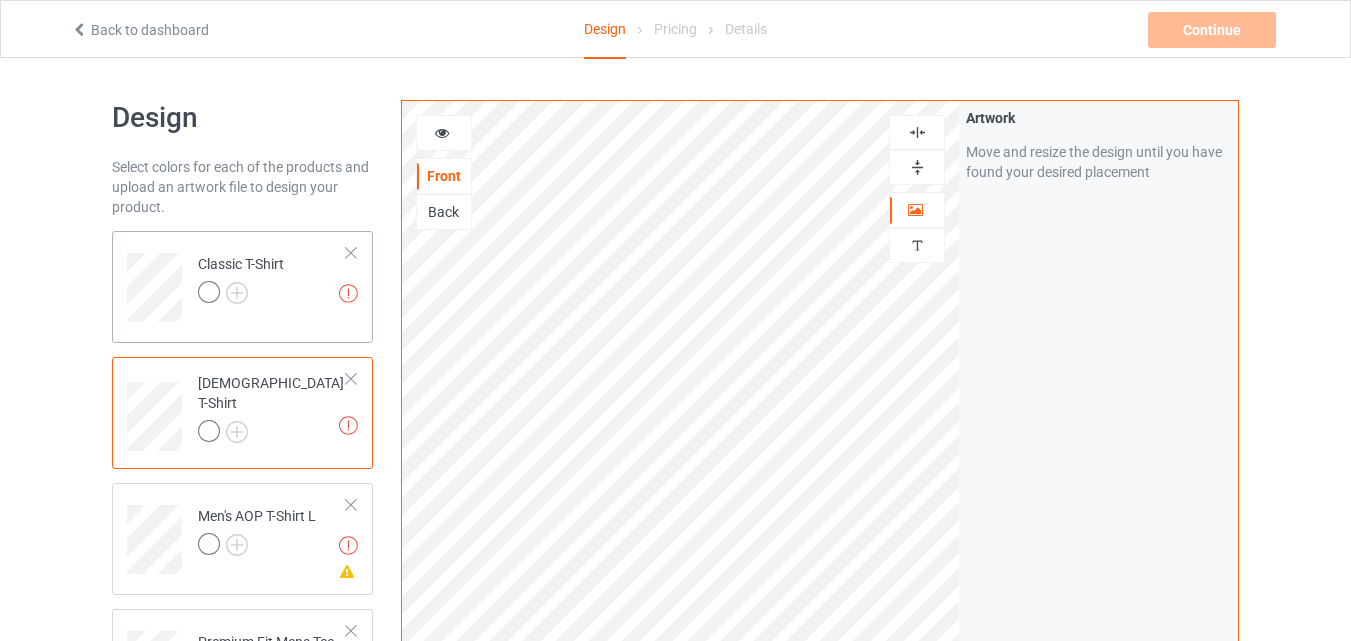 click at bounding box center (209, 292) 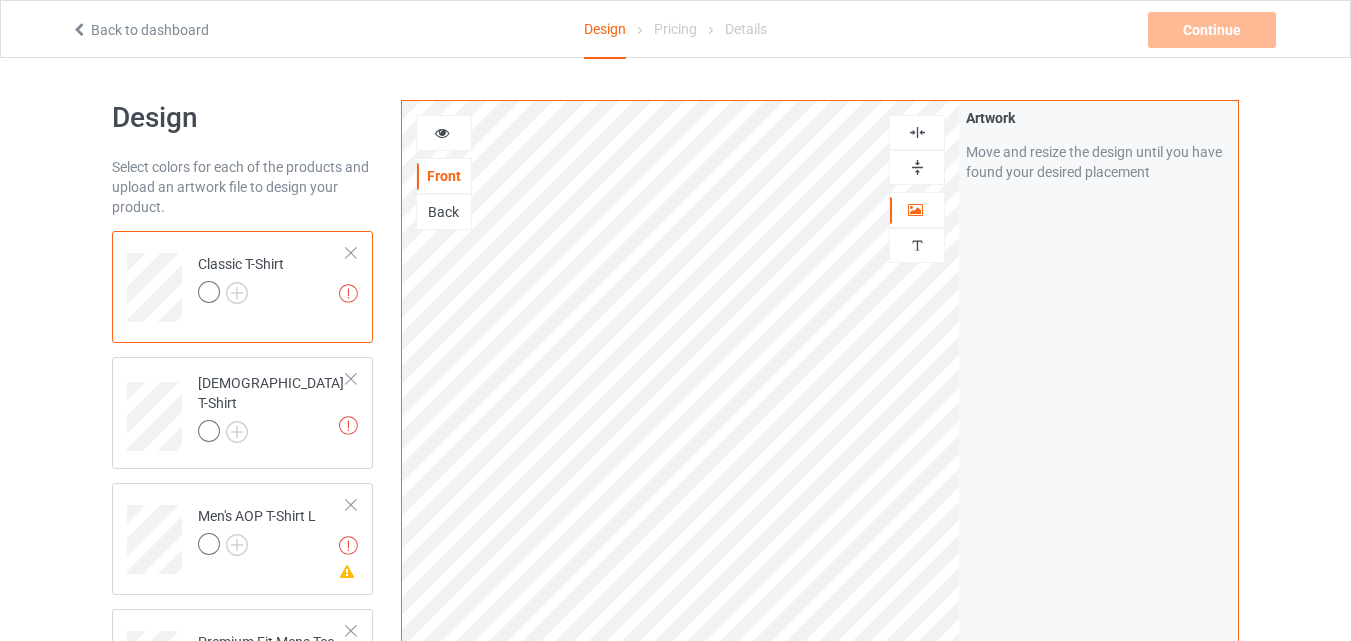 click on "Back" at bounding box center [444, 212] 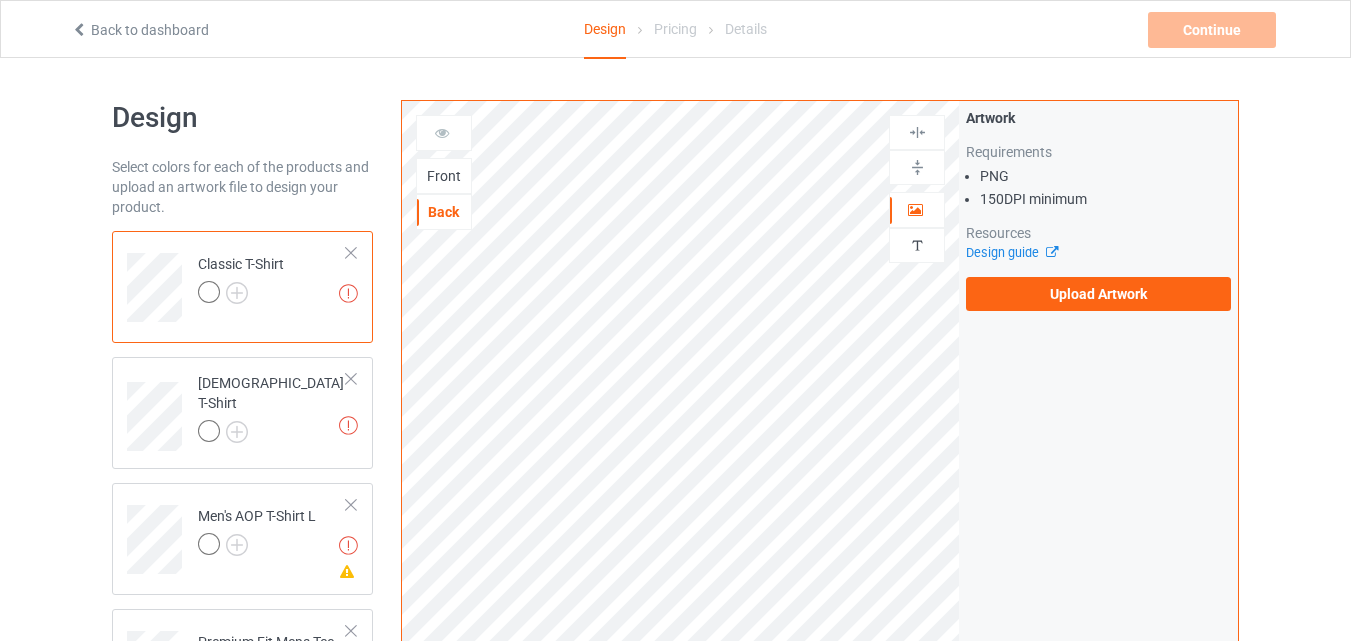 click on "Front" at bounding box center [444, 176] 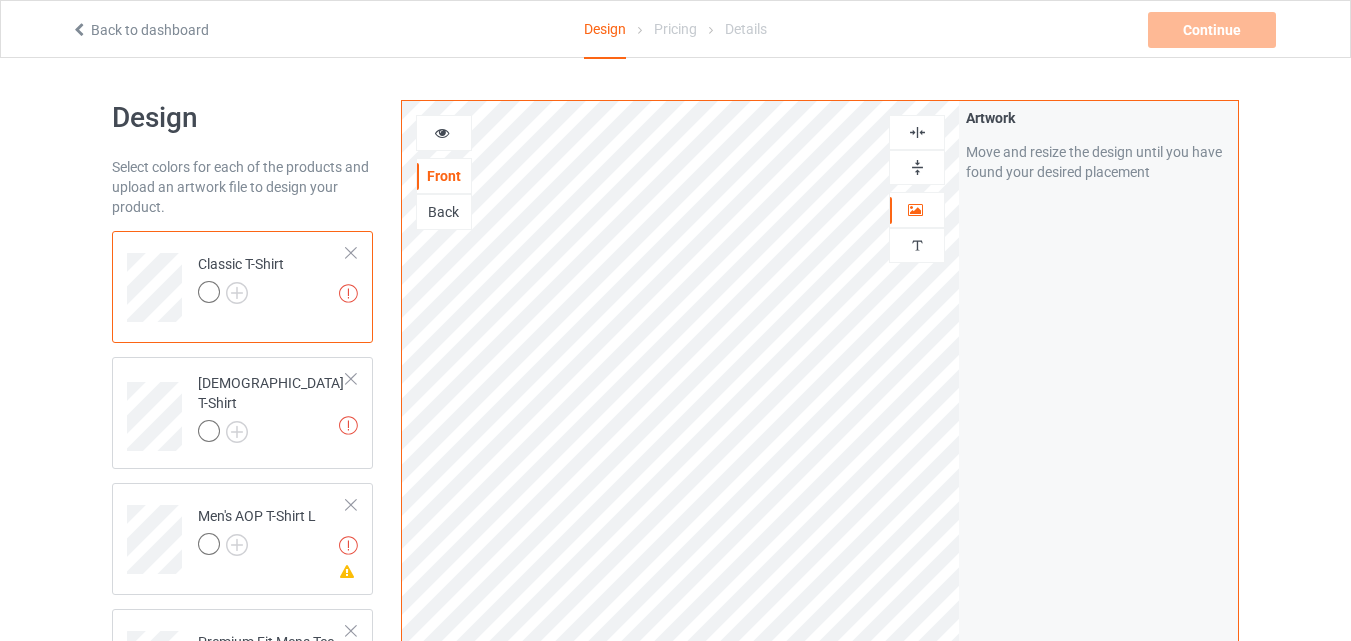 click at bounding box center (209, 292) 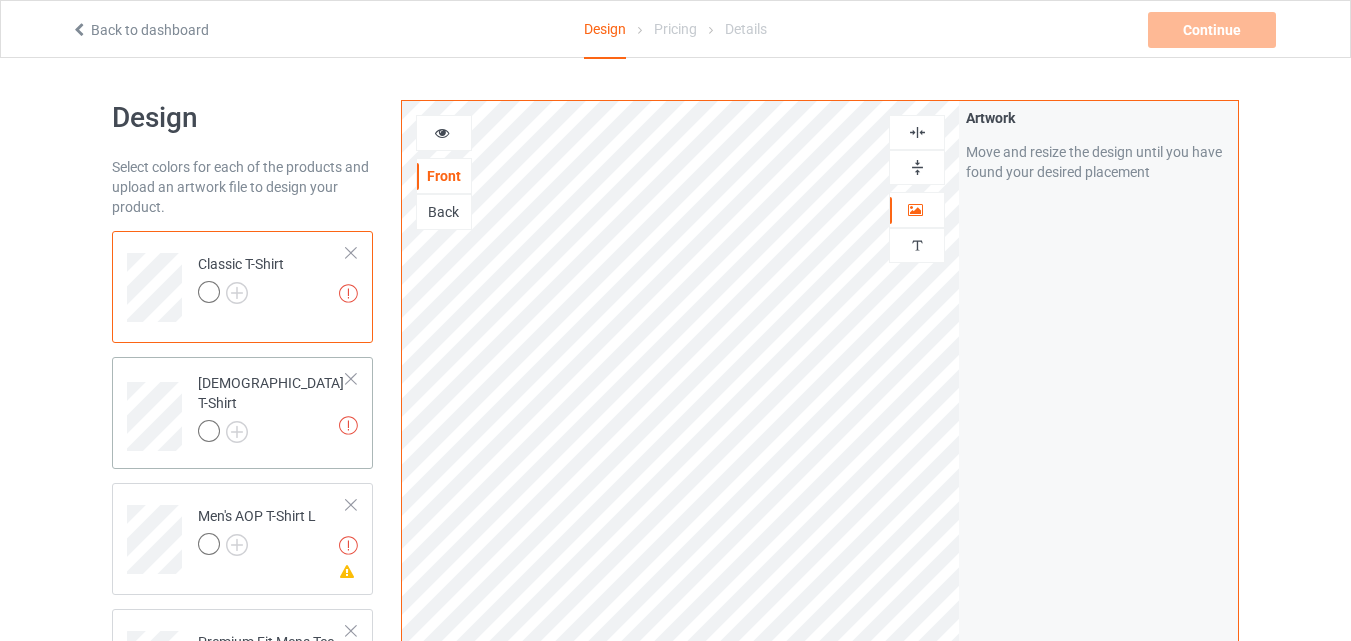 click on "Artwork resolution lower than 150 DPI may result in bad print [DEMOGRAPHIC_DATA] T-Shirt" at bounding box center [272, 409] 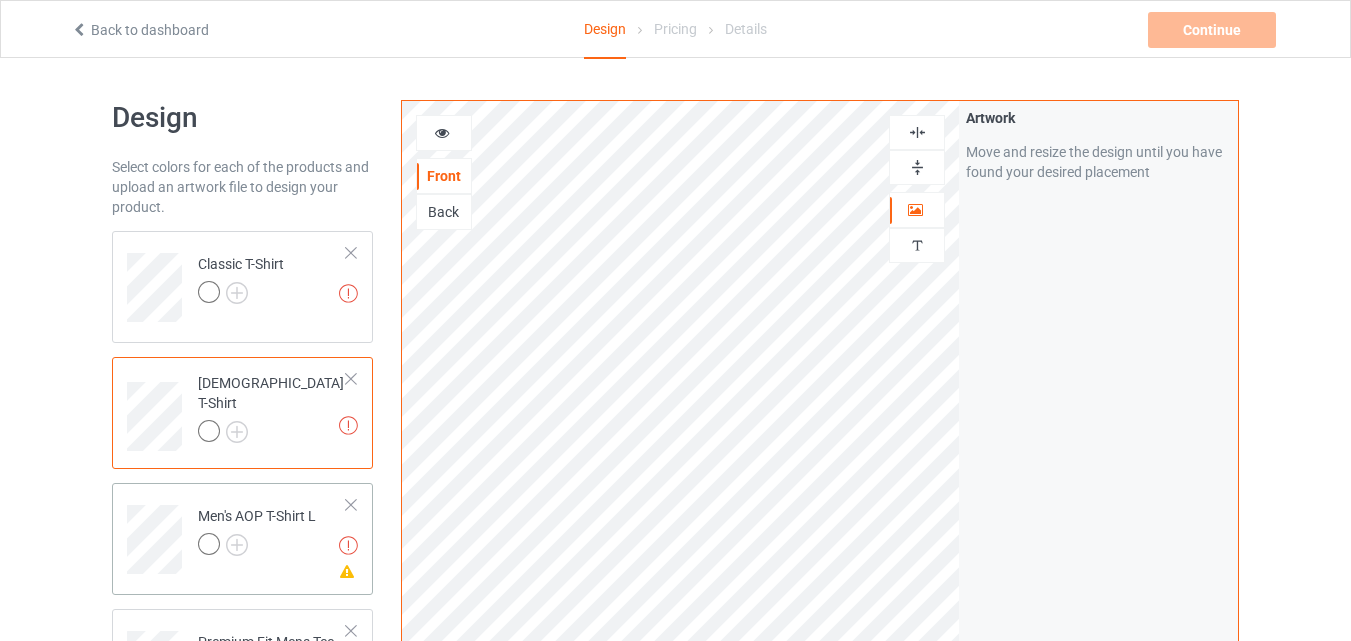 click on "Artwork resolution lower than 100 DPI may result in bad print Missing artwork on 4 side(s) Men's AOP T-Shirt L" at bounding box center (242, 539) 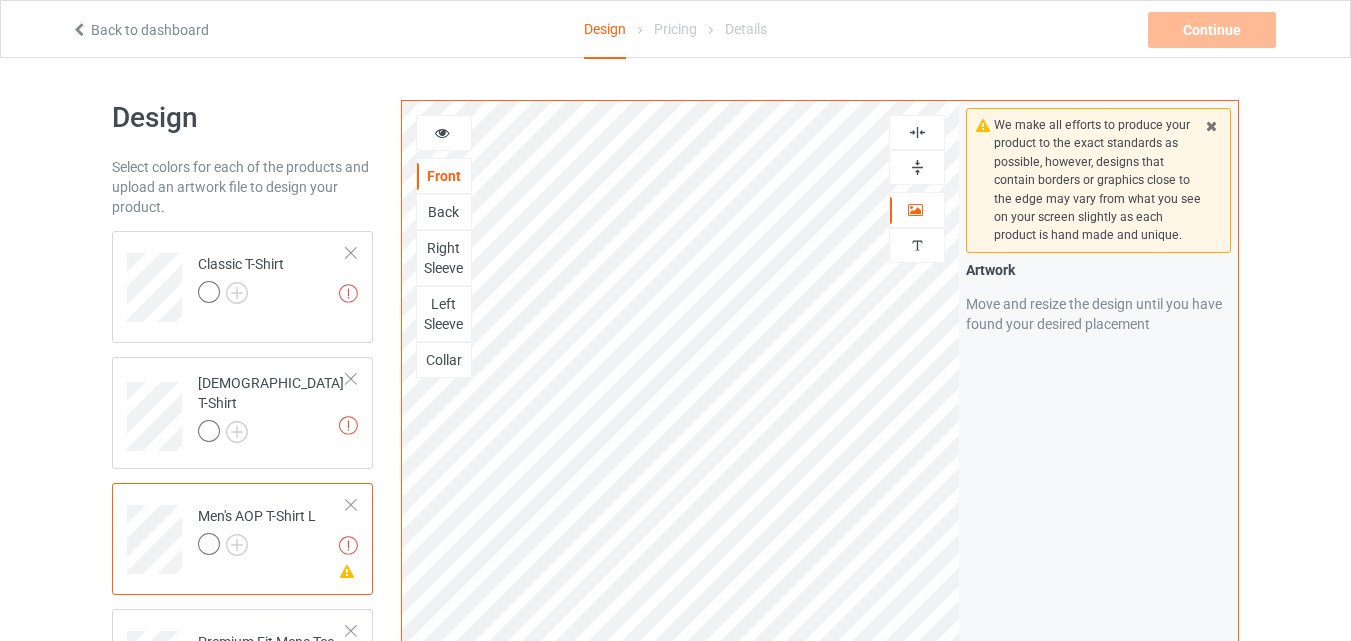 click at bounding box center [351, 505] 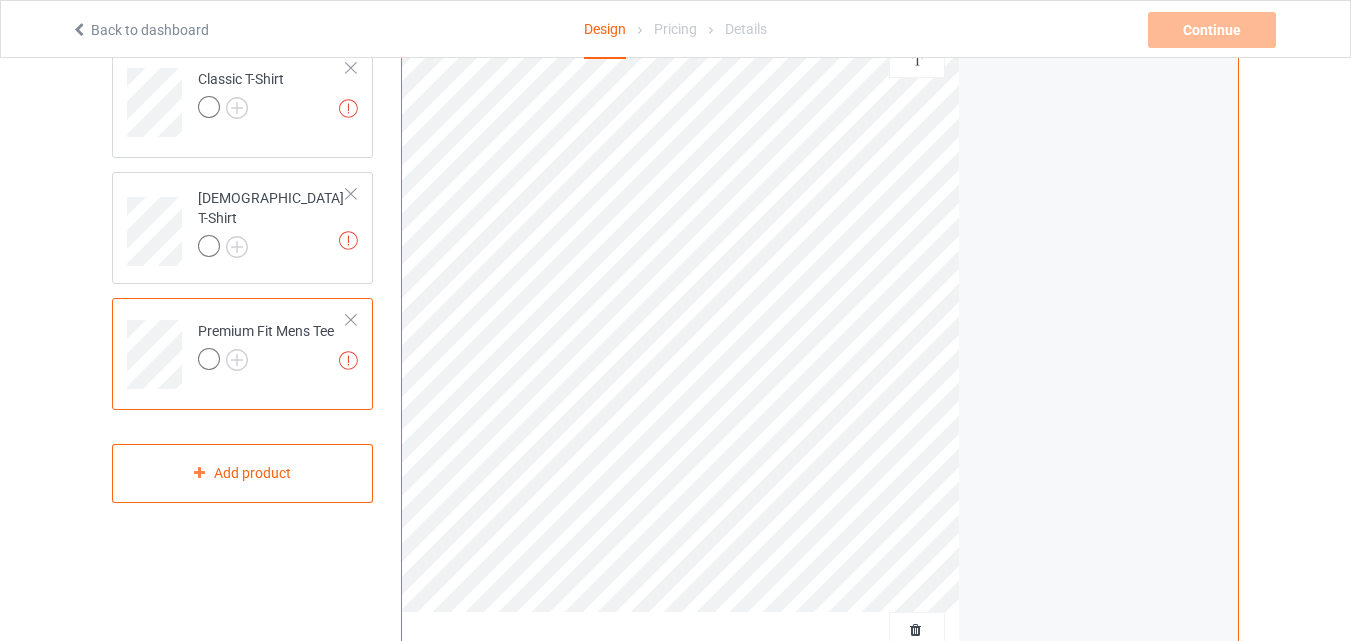 scroll, scrollTop: 200, scrollLeft: 0, axis: vertical 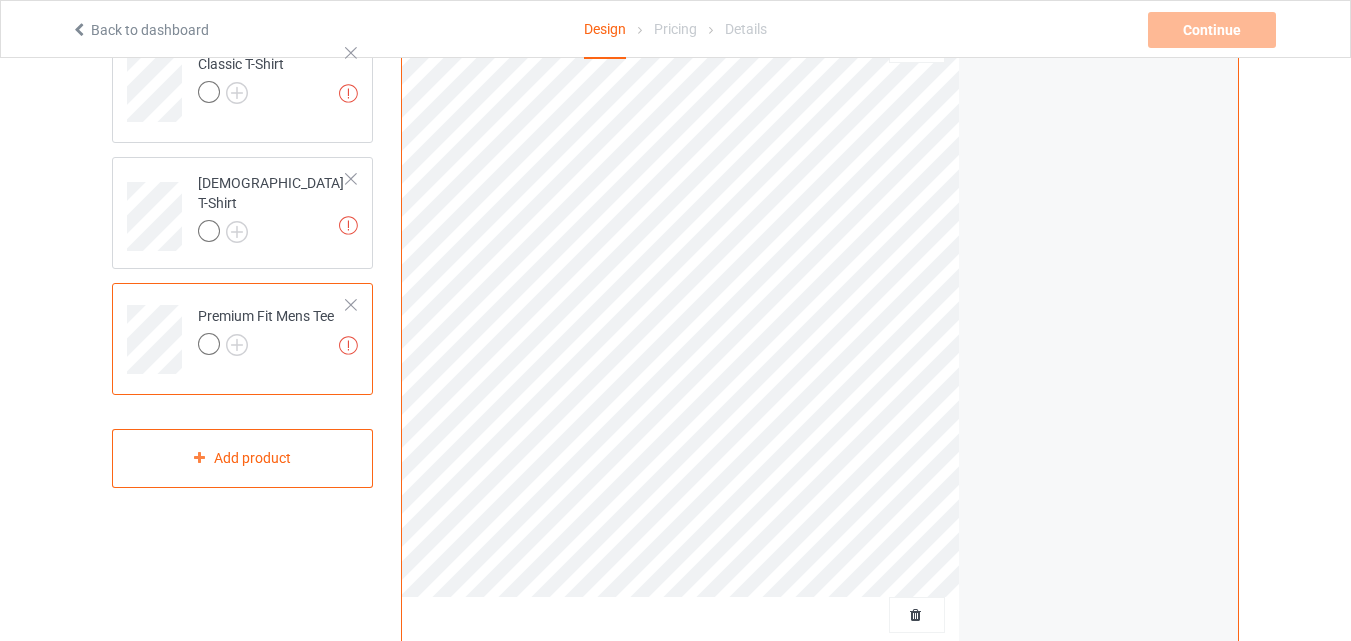 click on "Artwork resolution lower than 150 DPI may result in bad print Premium Fit Mens Tee" at bounding box center [242, 339] 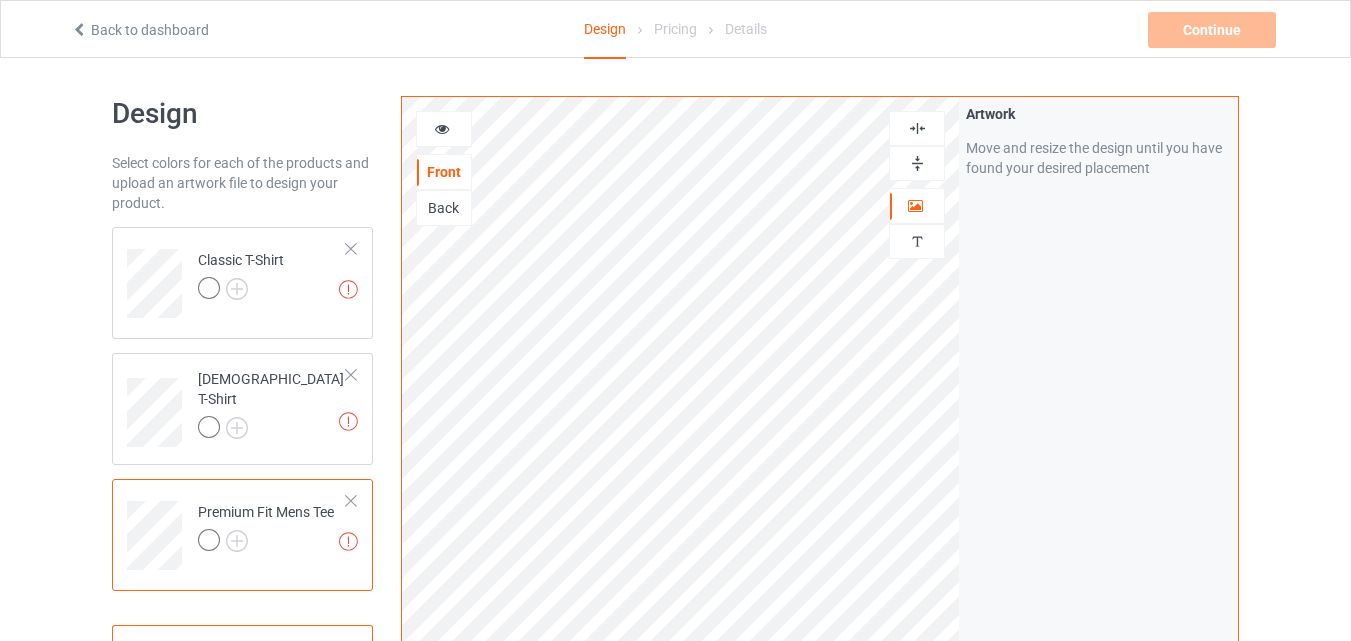 scroll, scrollTop: 0, scrollLeft: 0, axis: both 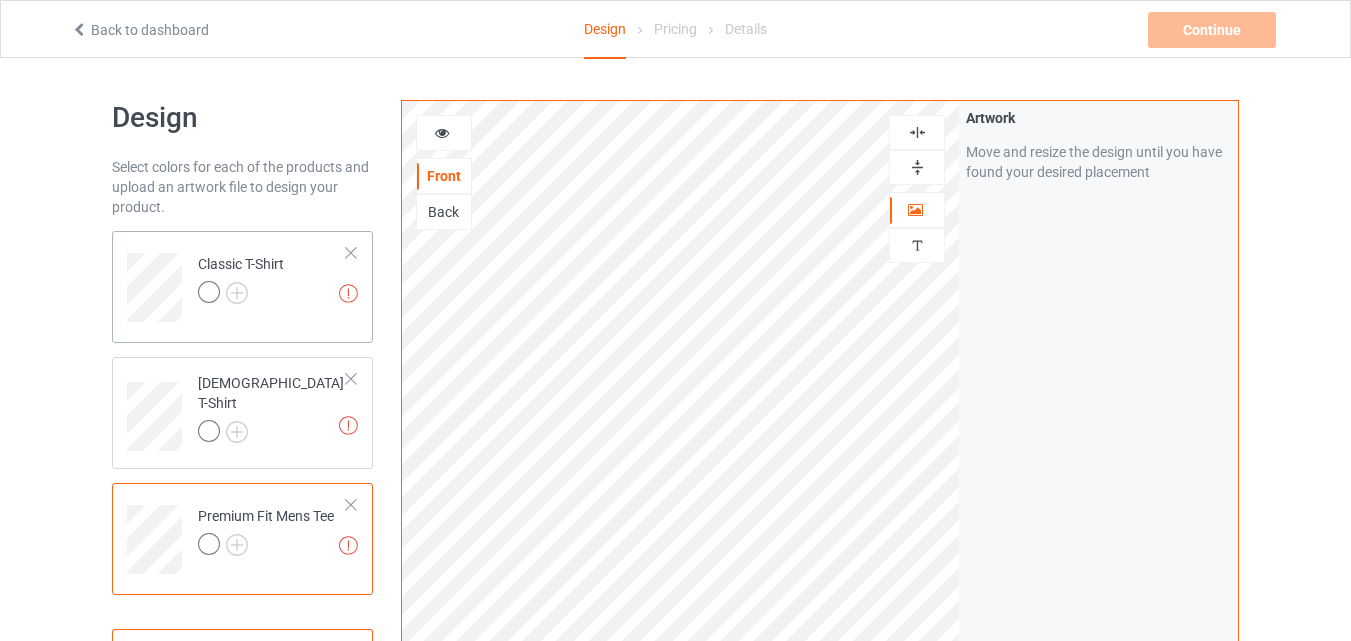 click on "Artwork resolution lower than 150 DPI may result in bad print Classic T-Shirt" at bounding box center (272, 280) 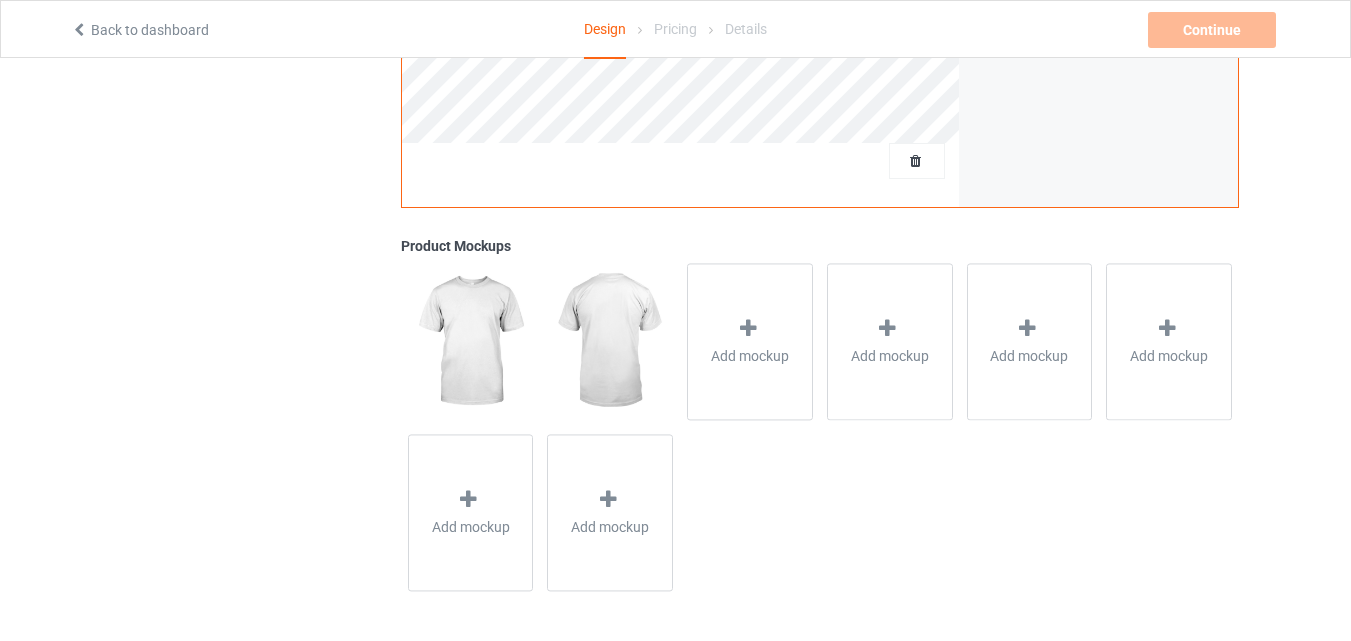 scroll, scrollTop: 154, scrollLeft: 0, axis: vertical 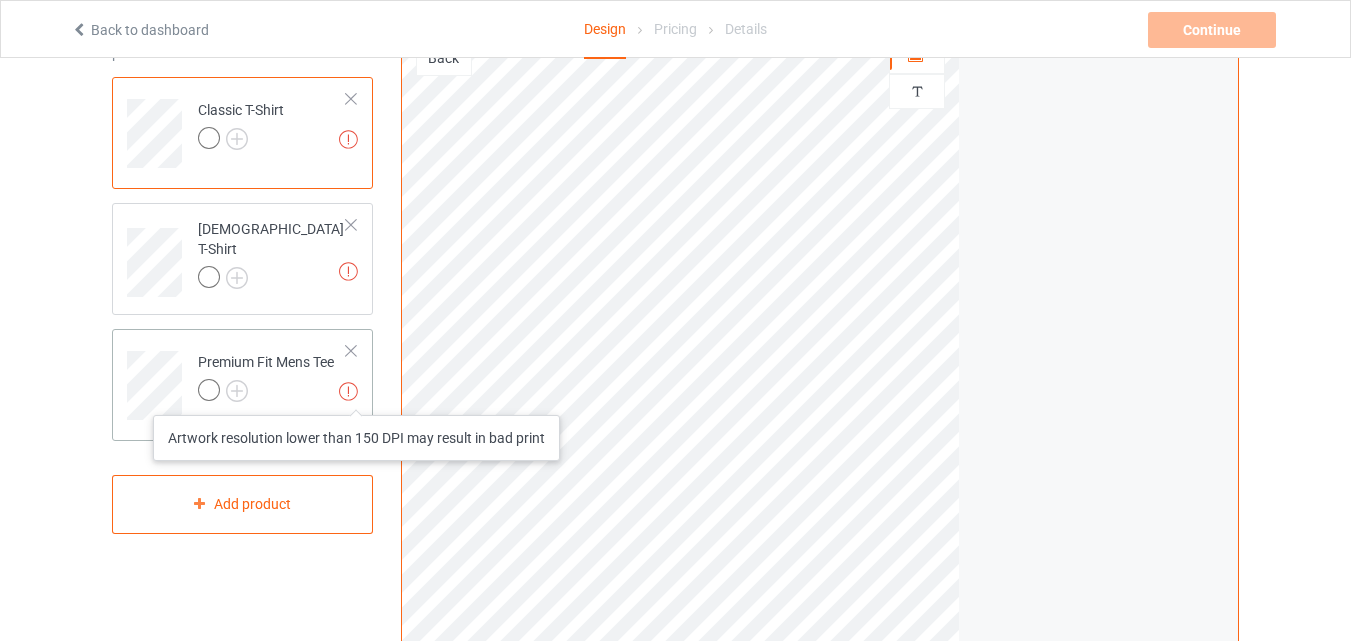 click at bounding box center (348, 391) 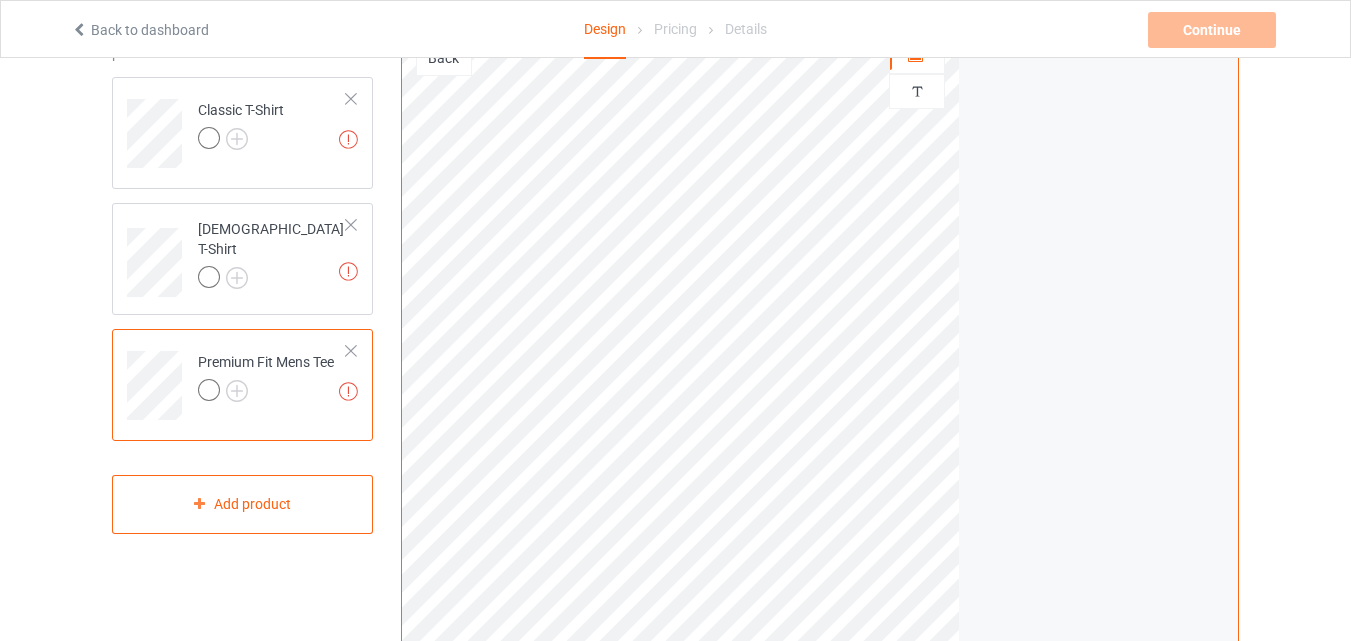 drag, startPoint x: 397, startPoint y: 461, endPoint x: 1325, endPoint y: 443, distance: 928.17456 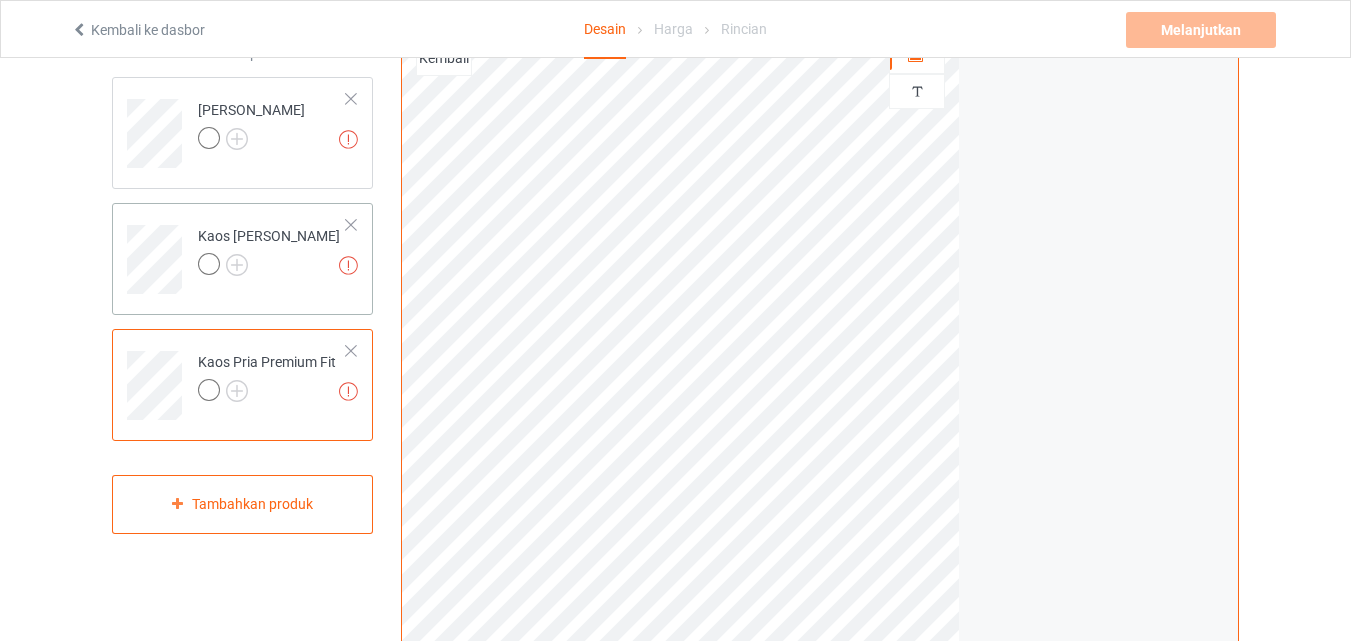 drag, startPoint x: 352, startPoint y: 351, endPoint x: 352, endPoint y: 301, distance: 50 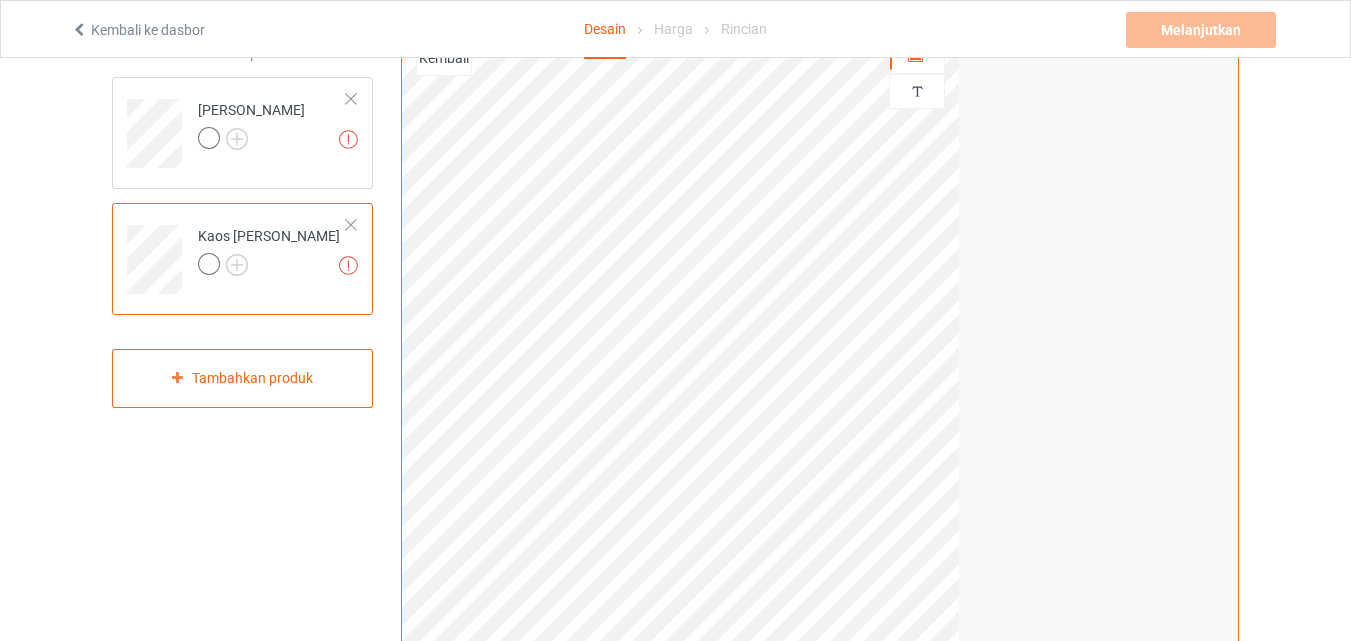 click on "Resolusi karya seni yang lebih rendah dari 150 DPI dapat menghasilkan cetakan yang buruk Kaos [PERSON_NAME]" at bounding box center (242, 259) 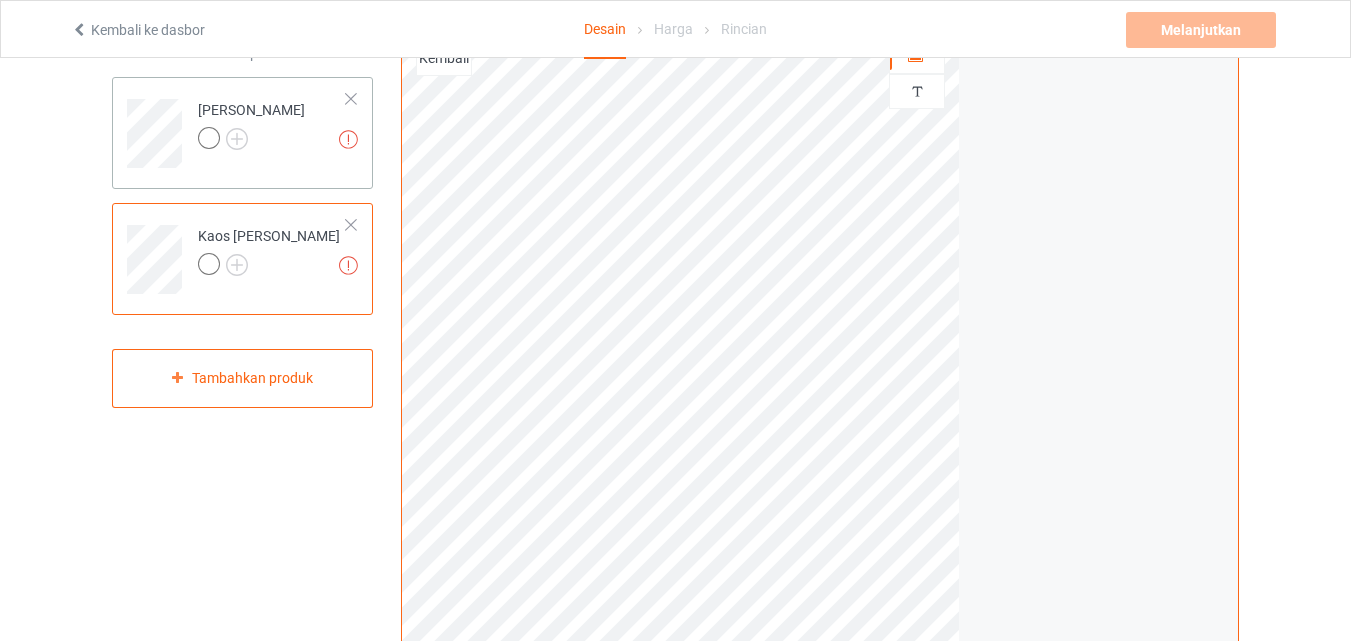 click at bounding box center (351, 99) 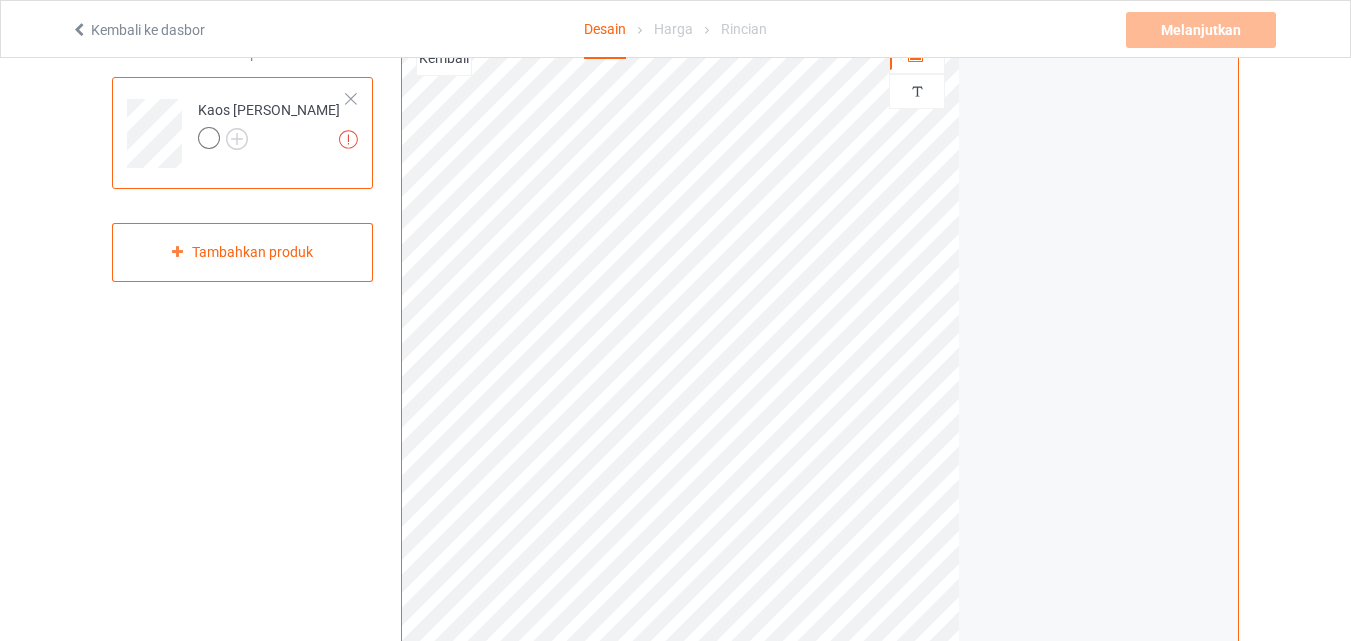 click on "Resolusi karya seni yang lebih rendah dari 150 DPI dapat menghasilkan cetakan yang buruk Kaos [PERSON_NAME]" at bounding box center [242, 133] 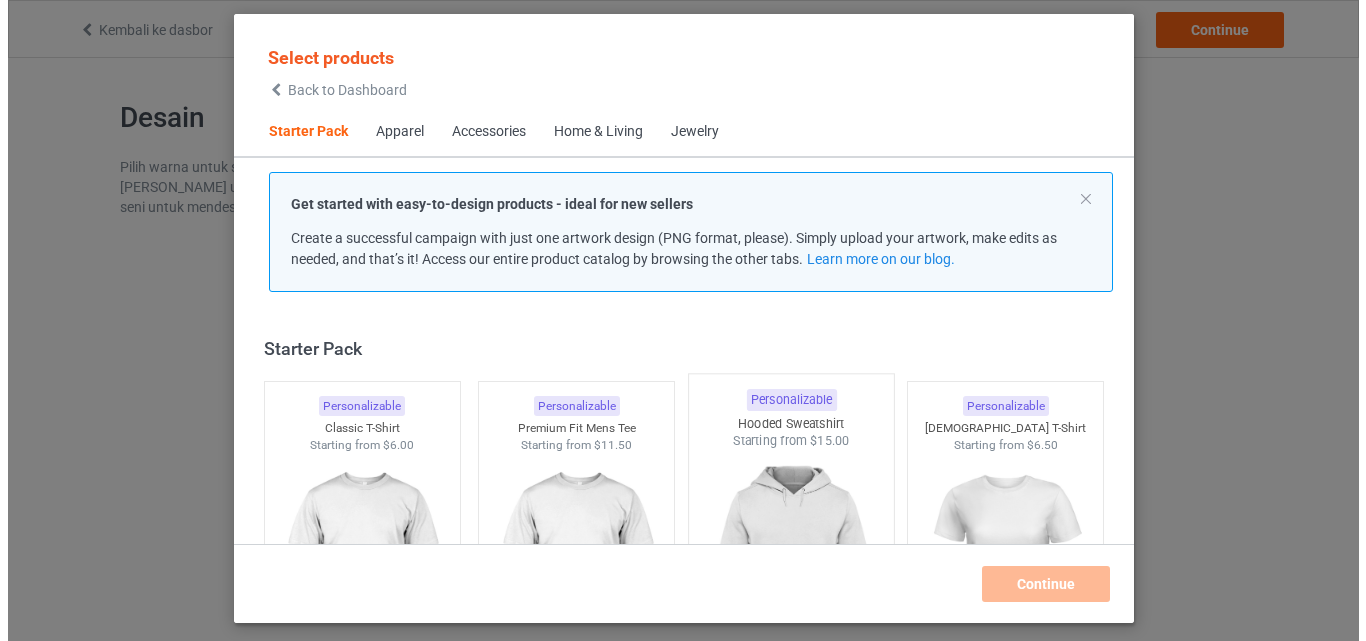 scroll, scrollTop: 0, scrollLeft: 0, axis: both 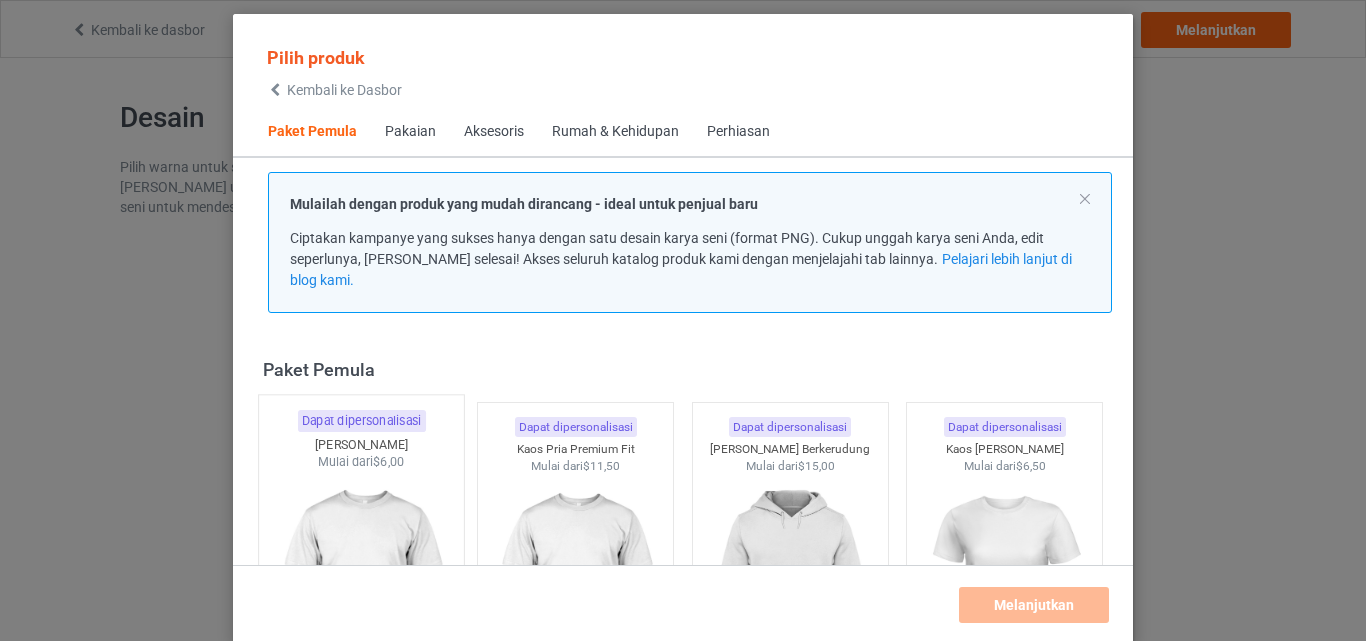 click at bounding box center (361, 588) 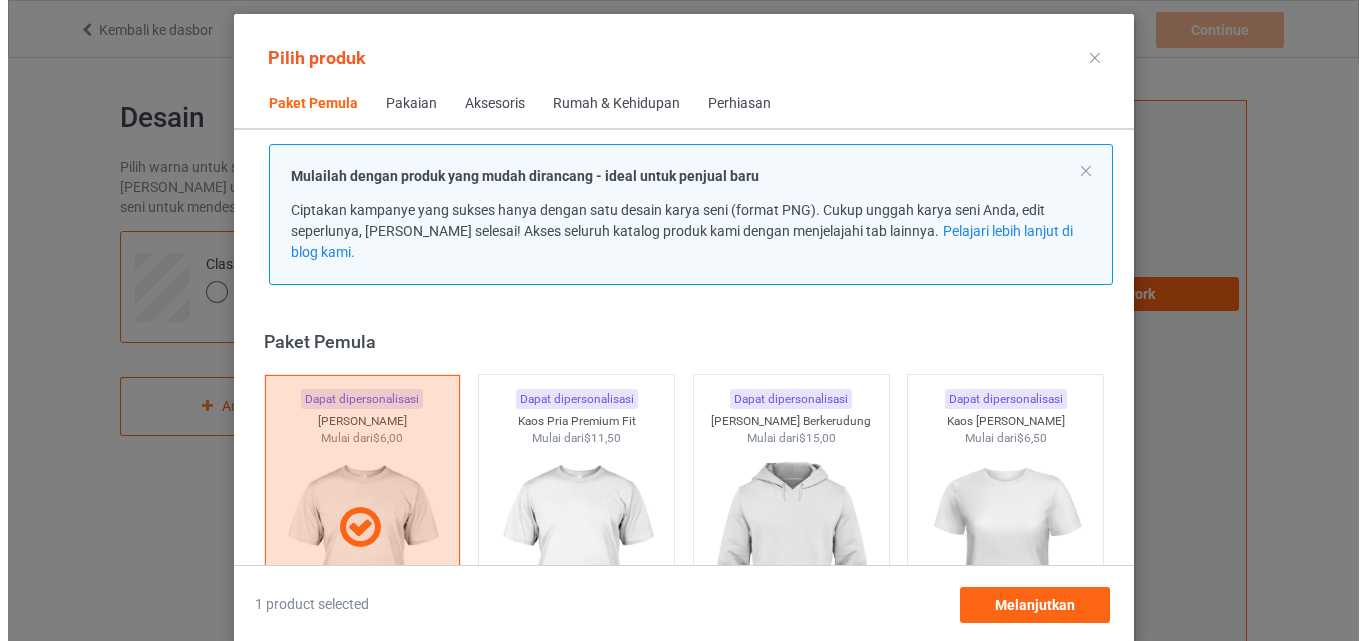 scroll, scrollTop: 200, scrollLeft: 0, axis: vertical 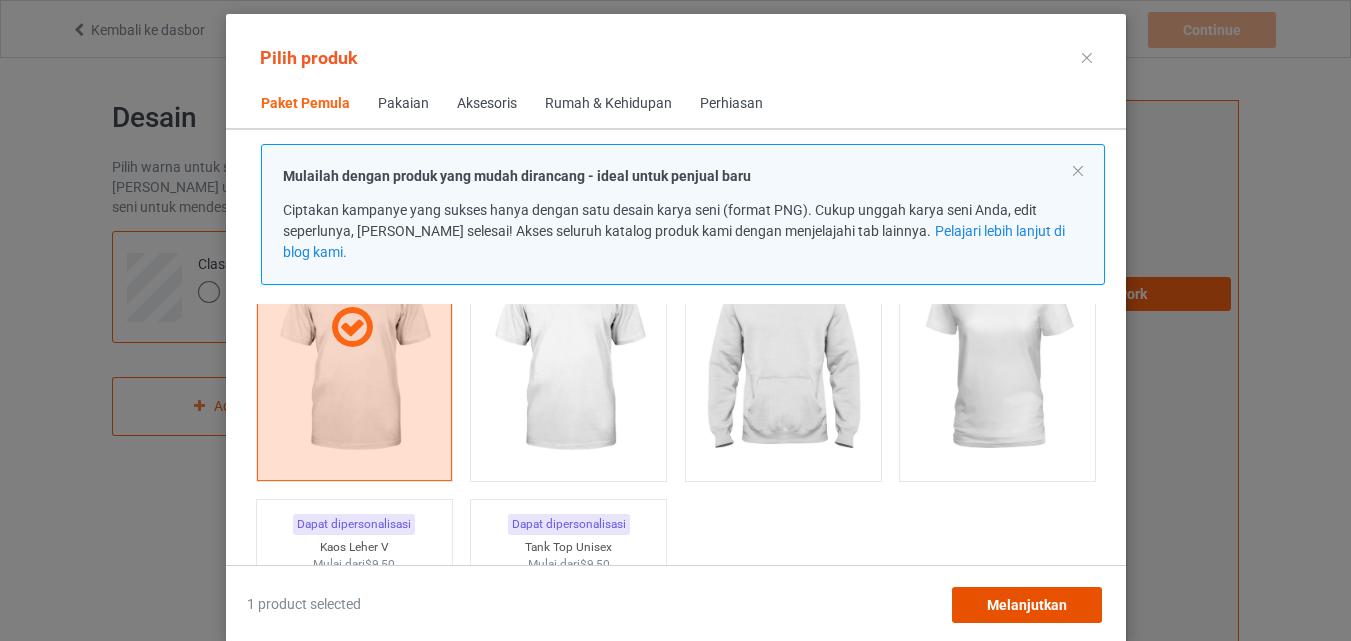 click on "Melanjutkan" at bounding box center (1026, 605) 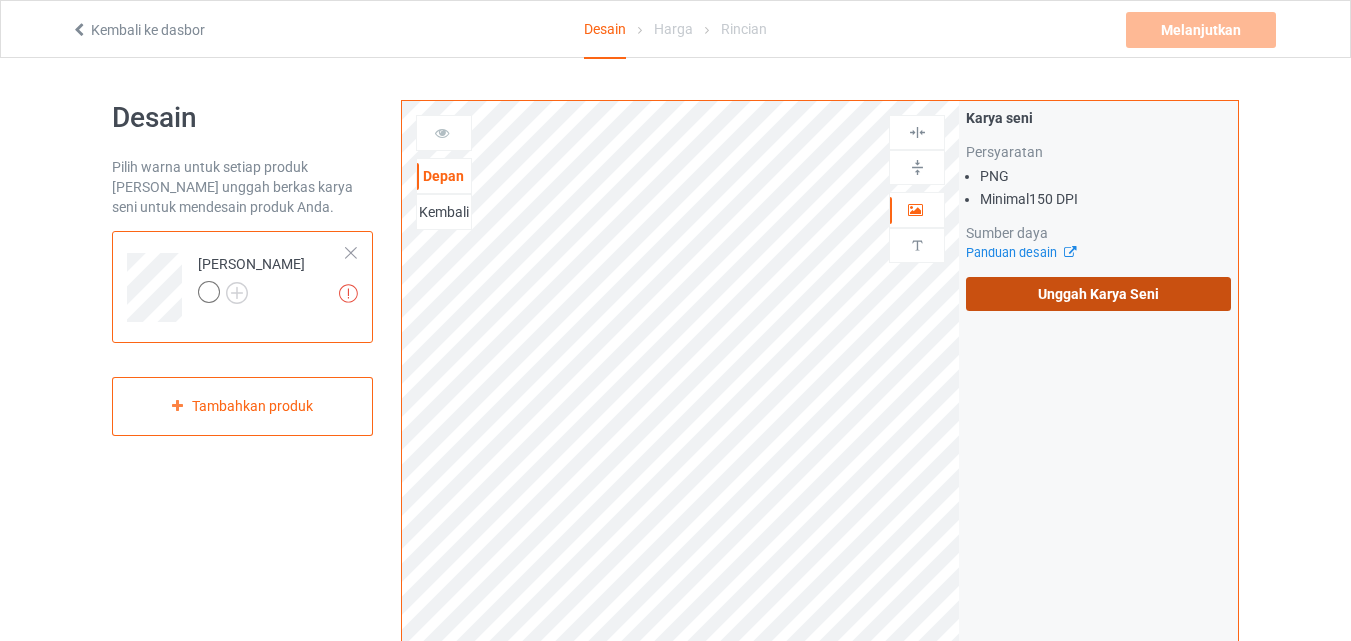 click on "Unggah Karya Seni" at bounding box center [1098, 294] 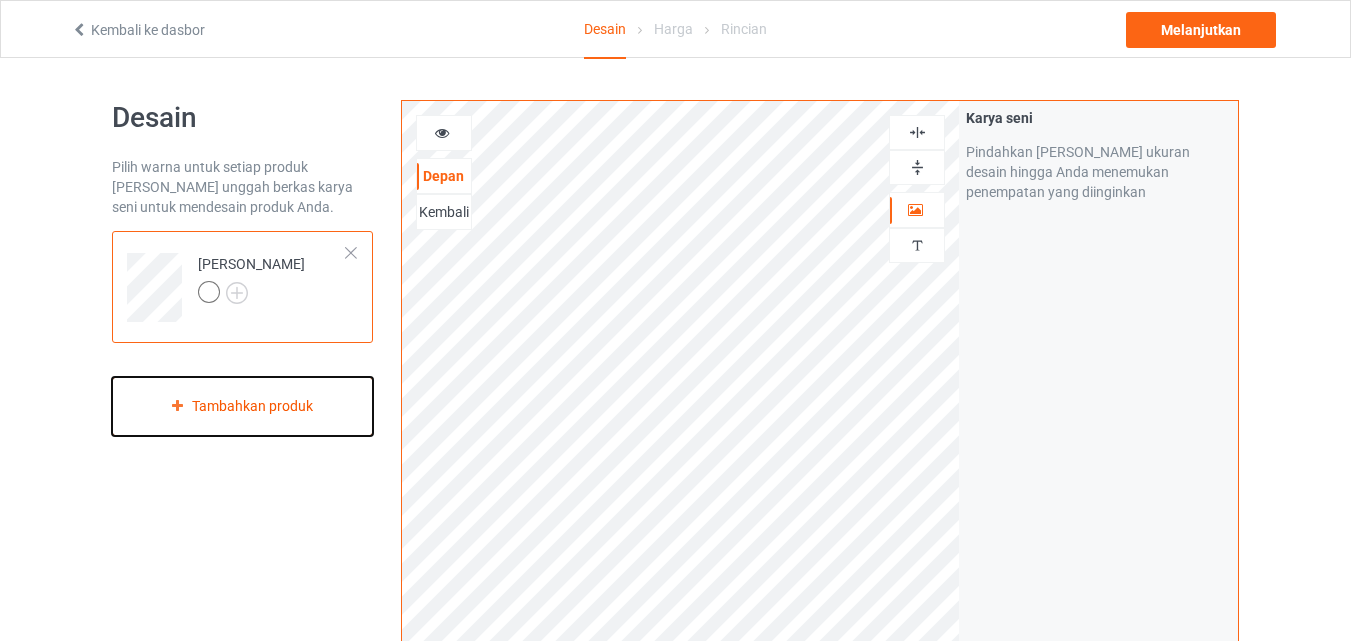 click on "Tambahkan produk" at bounding box center (252, 406) 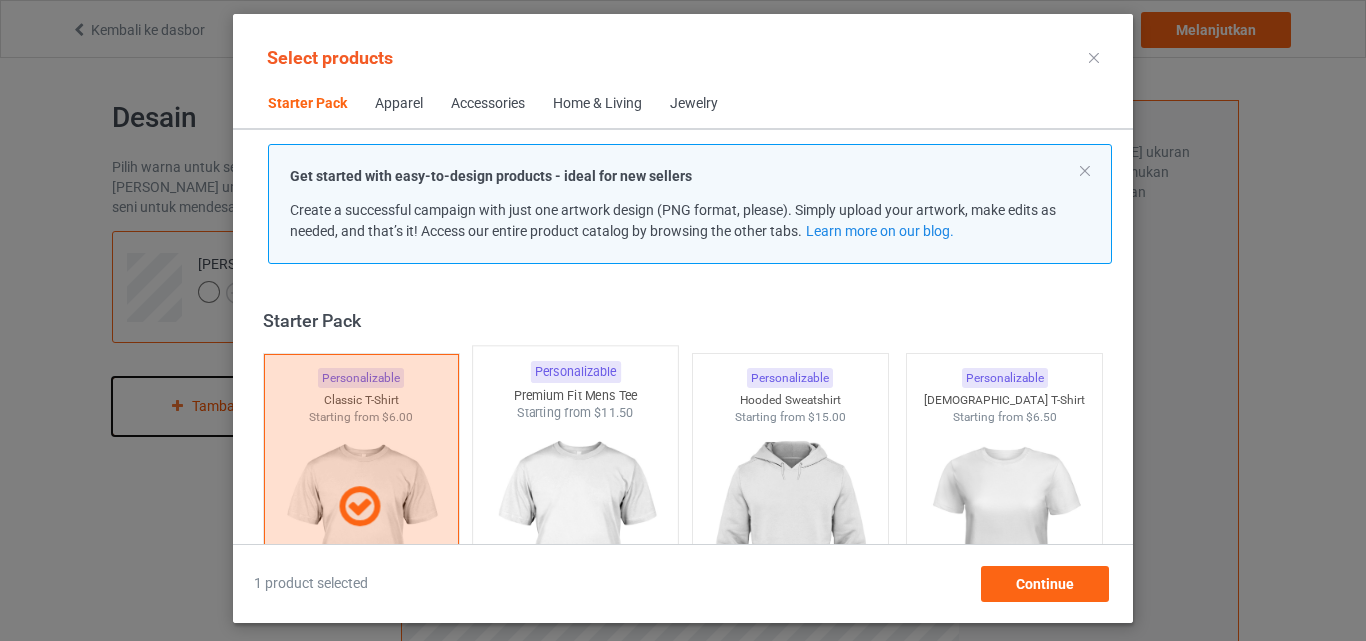 scroll, scrollTop: 26, scrollLeft: 0, axis: vertical 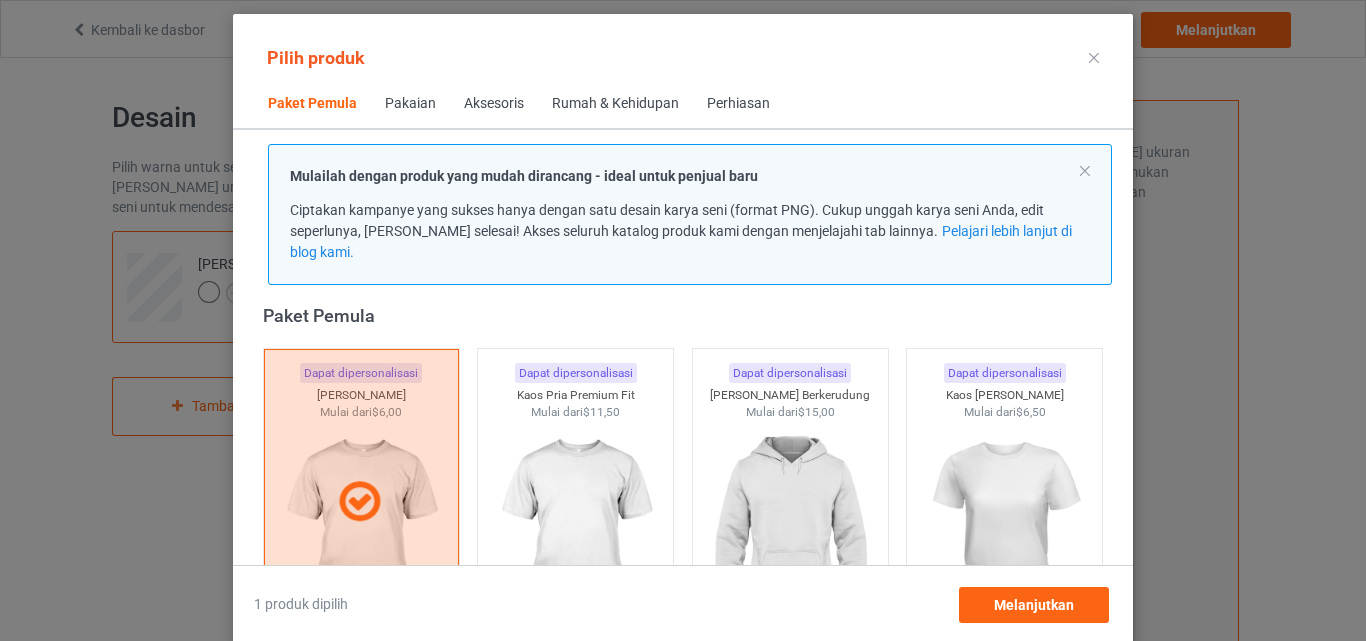 click at bounding box center (1094, 58) 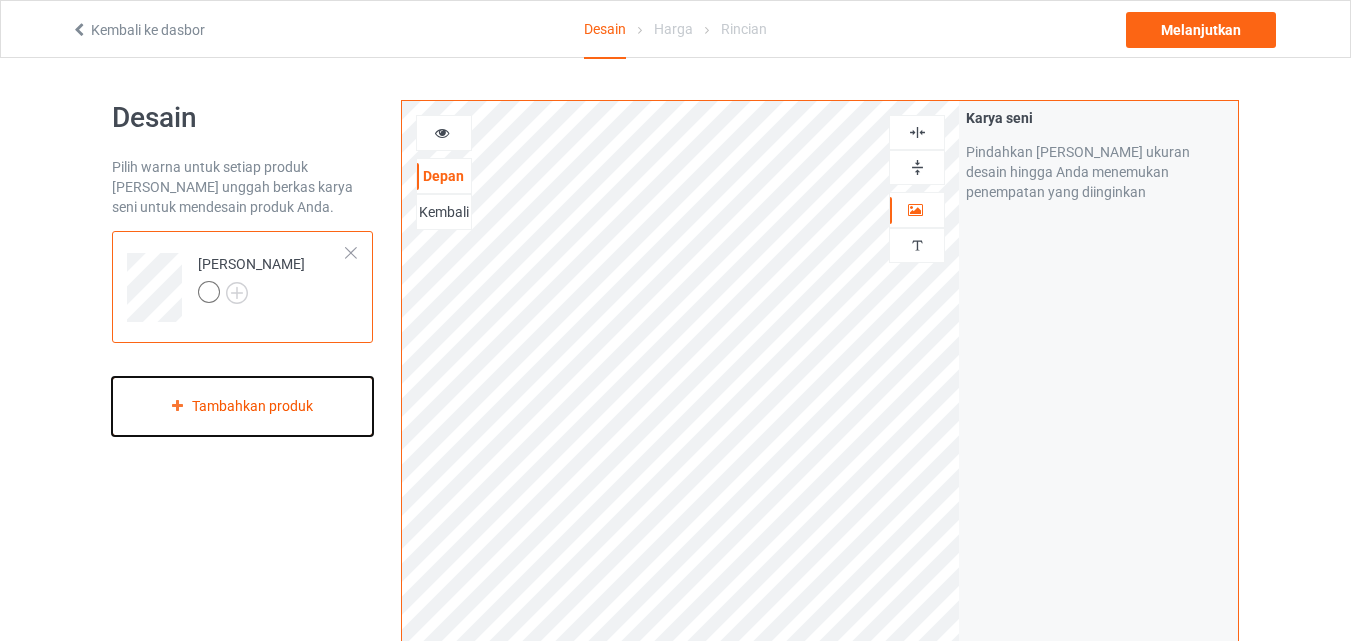 click on "Tambahkan produk" at bounding box center [252, 406] 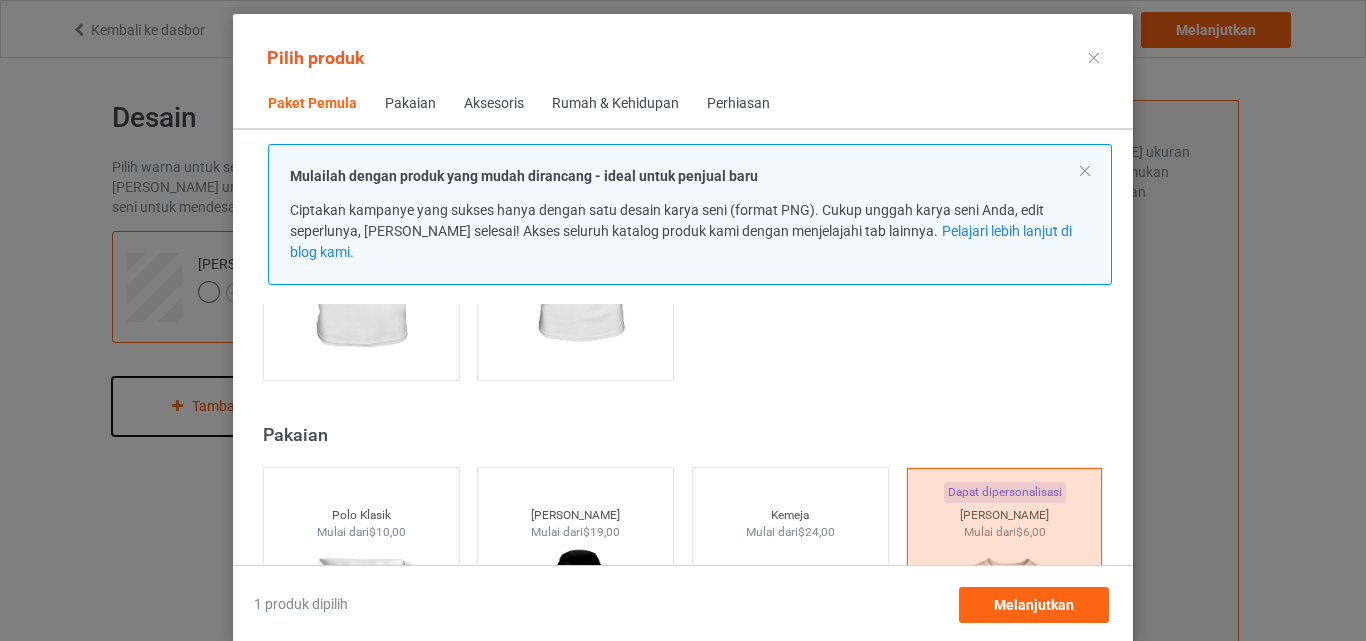 scroll, scrollTop: 426, scrollLeft: 0, axis: vertical 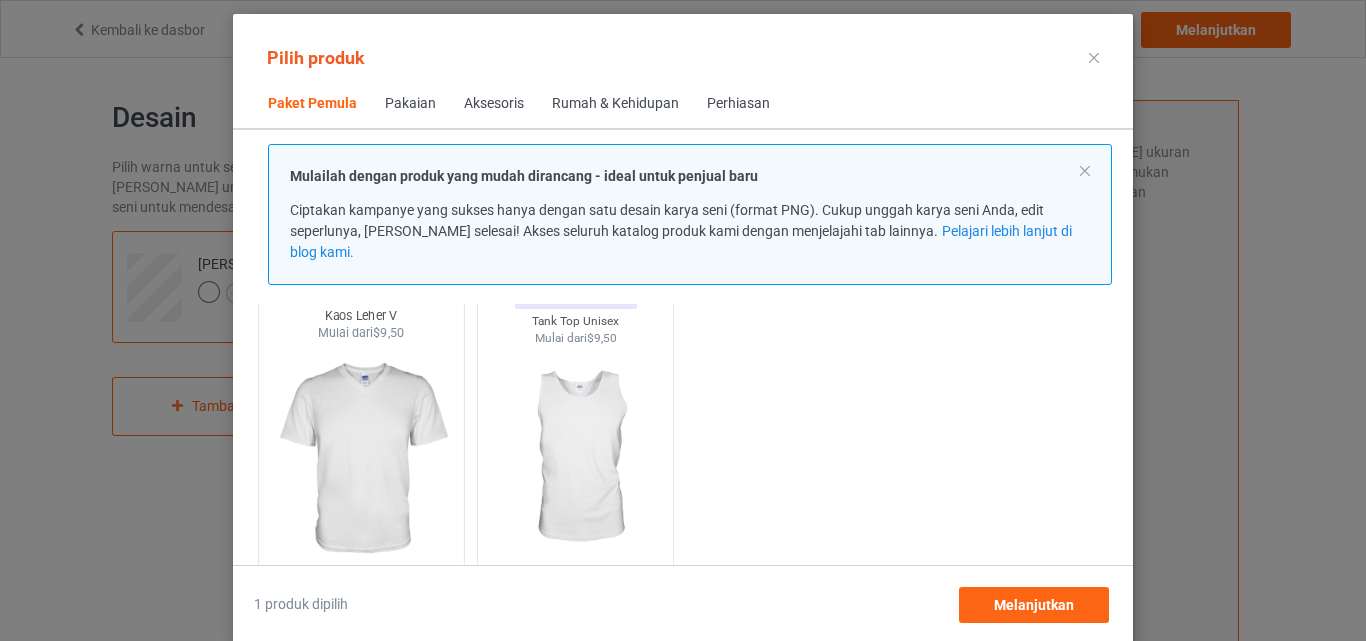 click at bounding box center (361, 459) 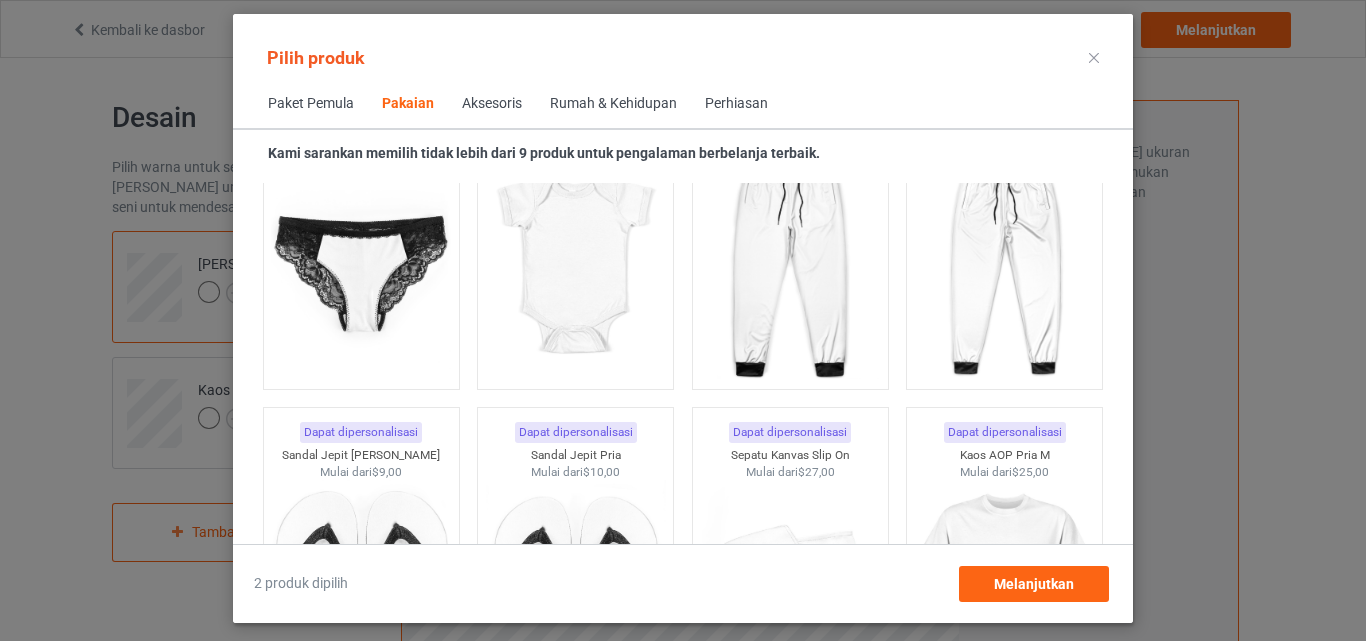 scroll, scrollTop: 3126, scrollLeft: 0, axis: vertical 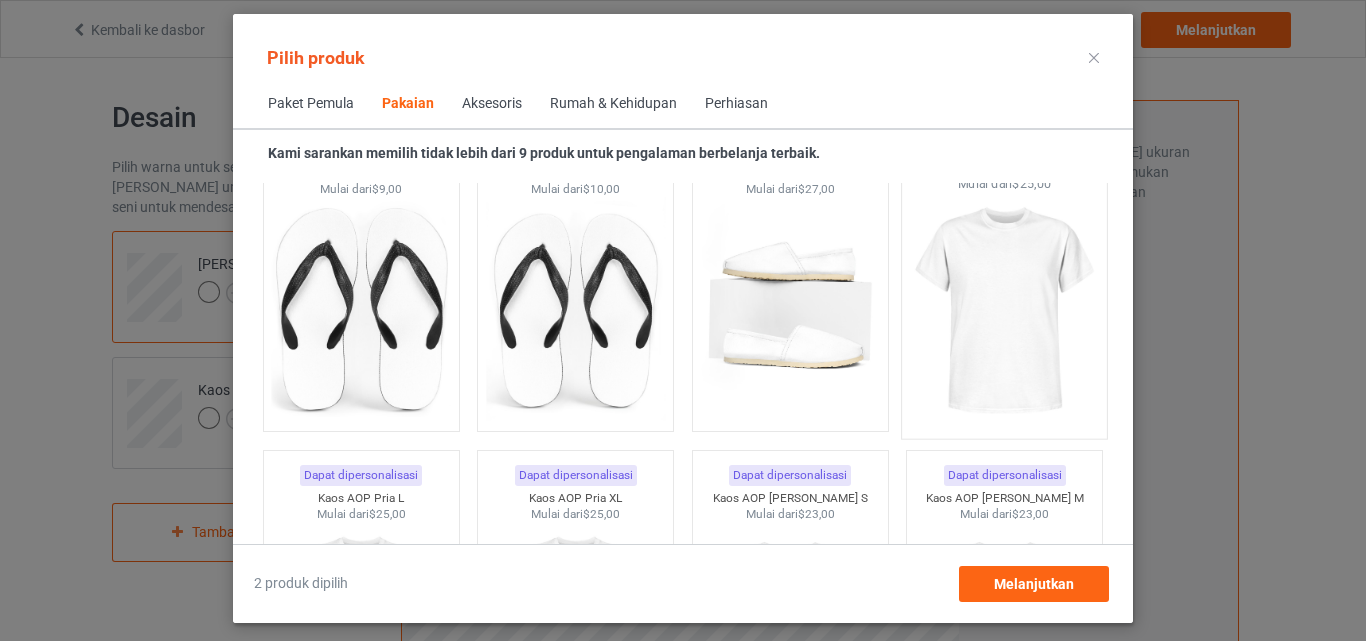 click at bounding box center (1005, 310) 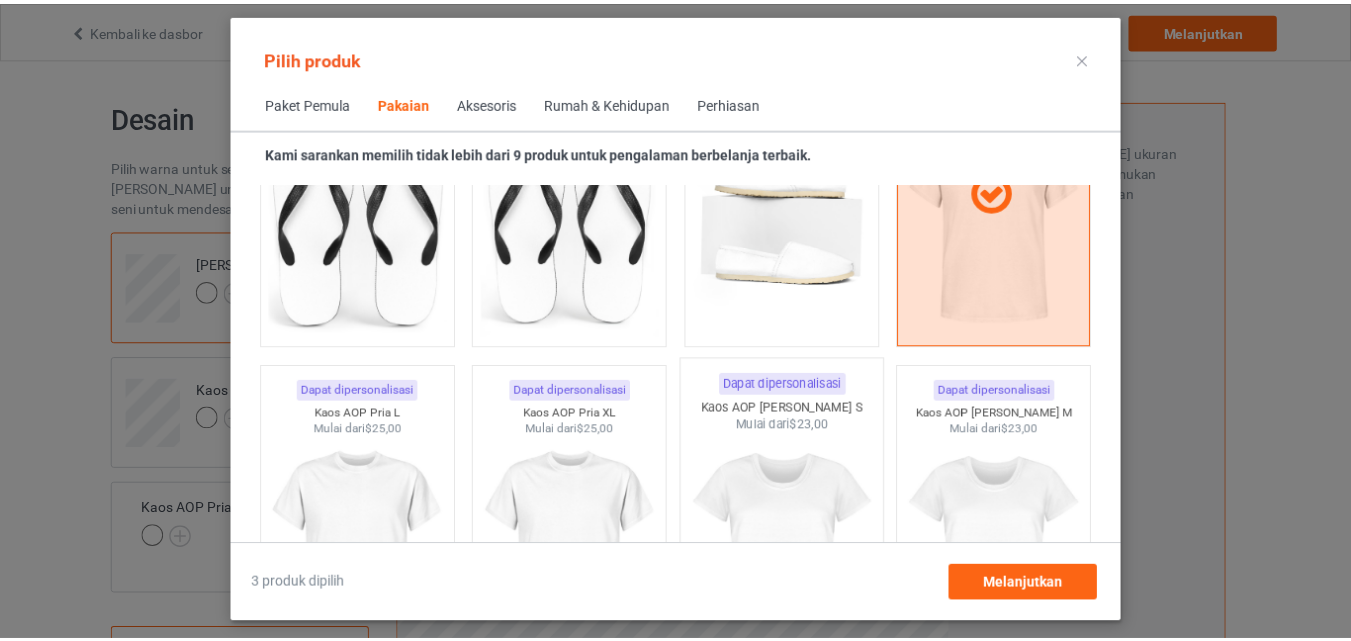 scroll, scrollTop: 3526, scrollLeft: 0, axis: vertical 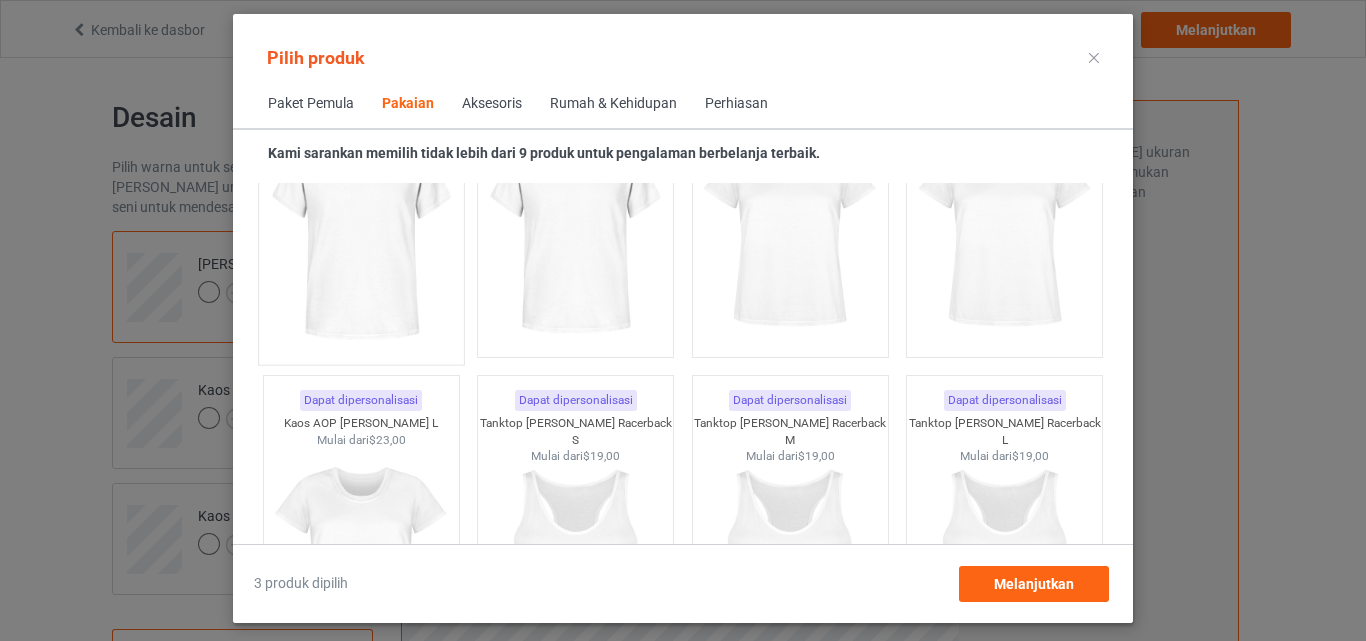 click at bounding box center [361, 236] 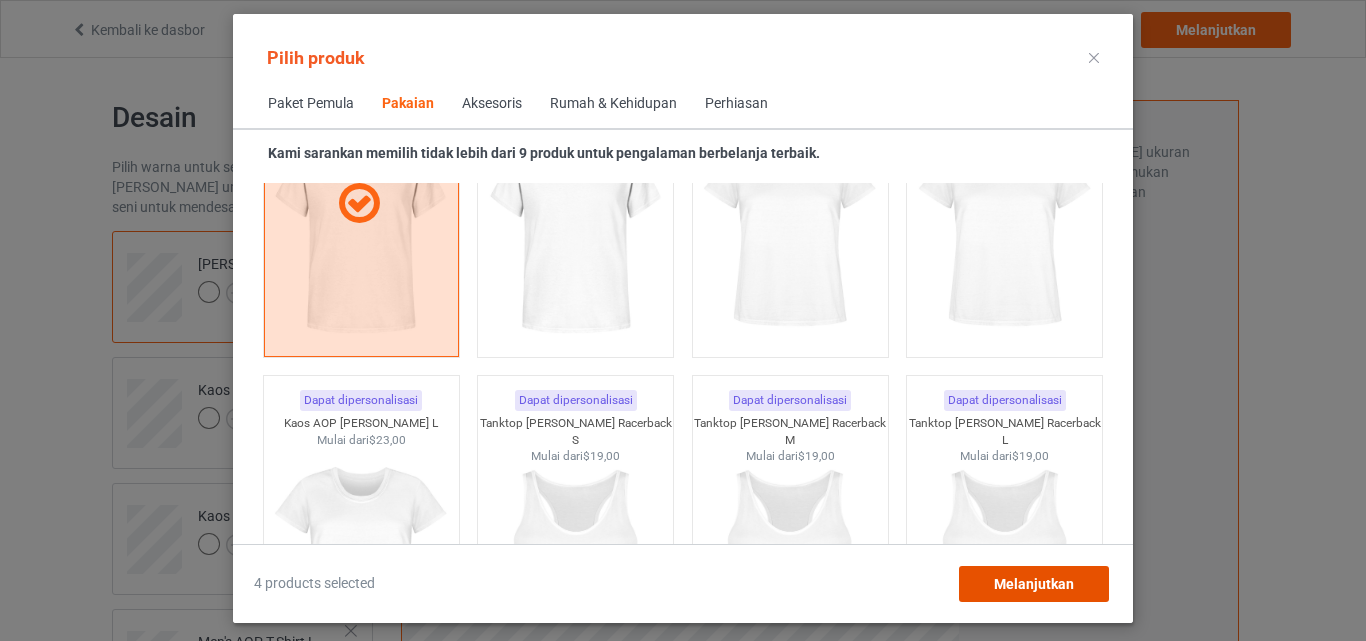 click on "Melanjutkan" at bounding box center (1034, 584) 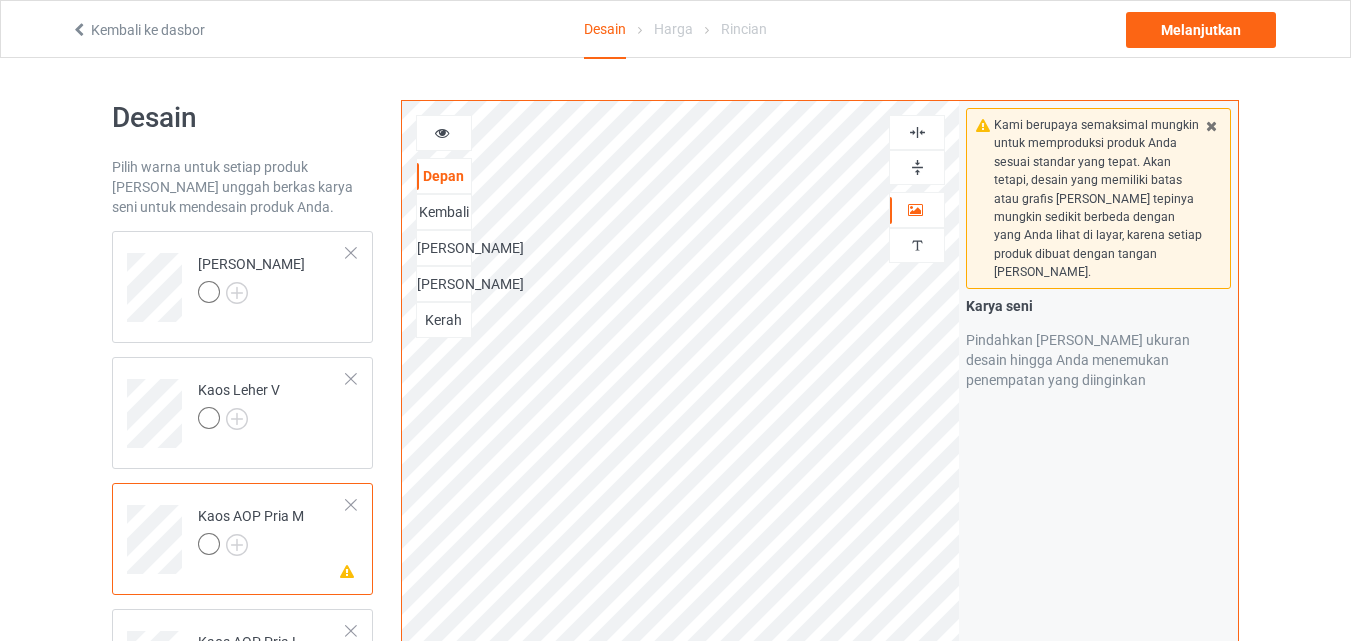 click at bounding box center (351, 505) 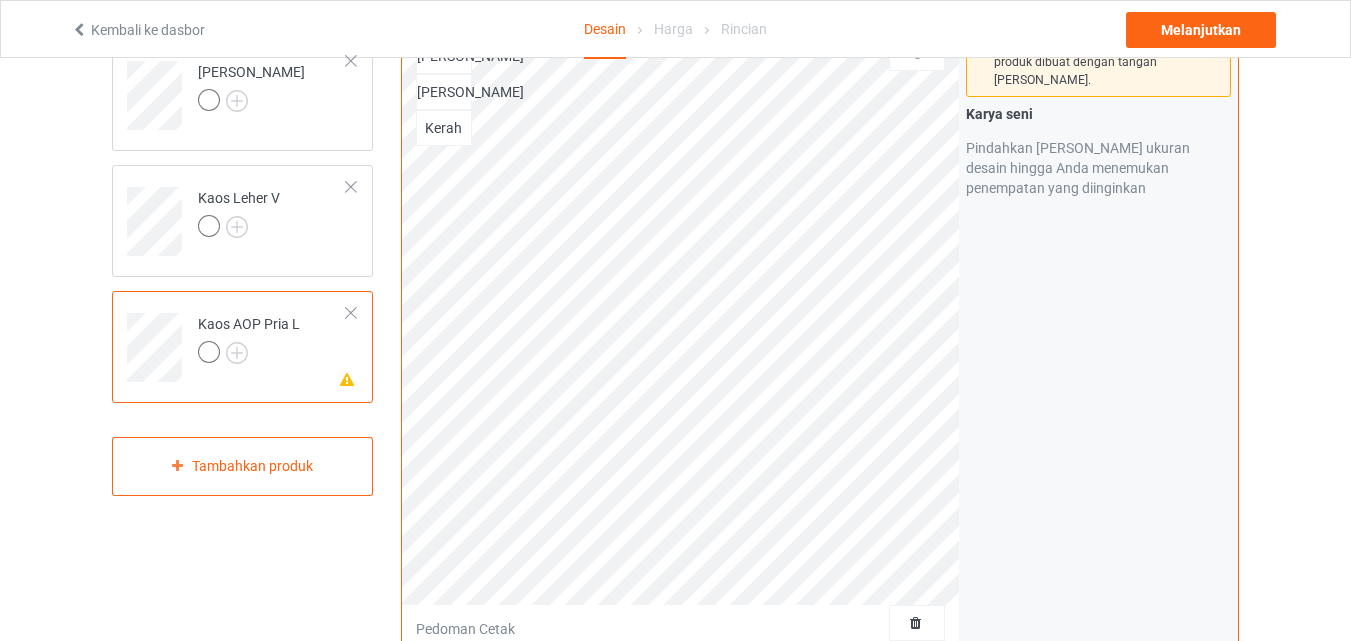 scroll, scrollTop: 200, scrollLeft: 0, axis: vertical 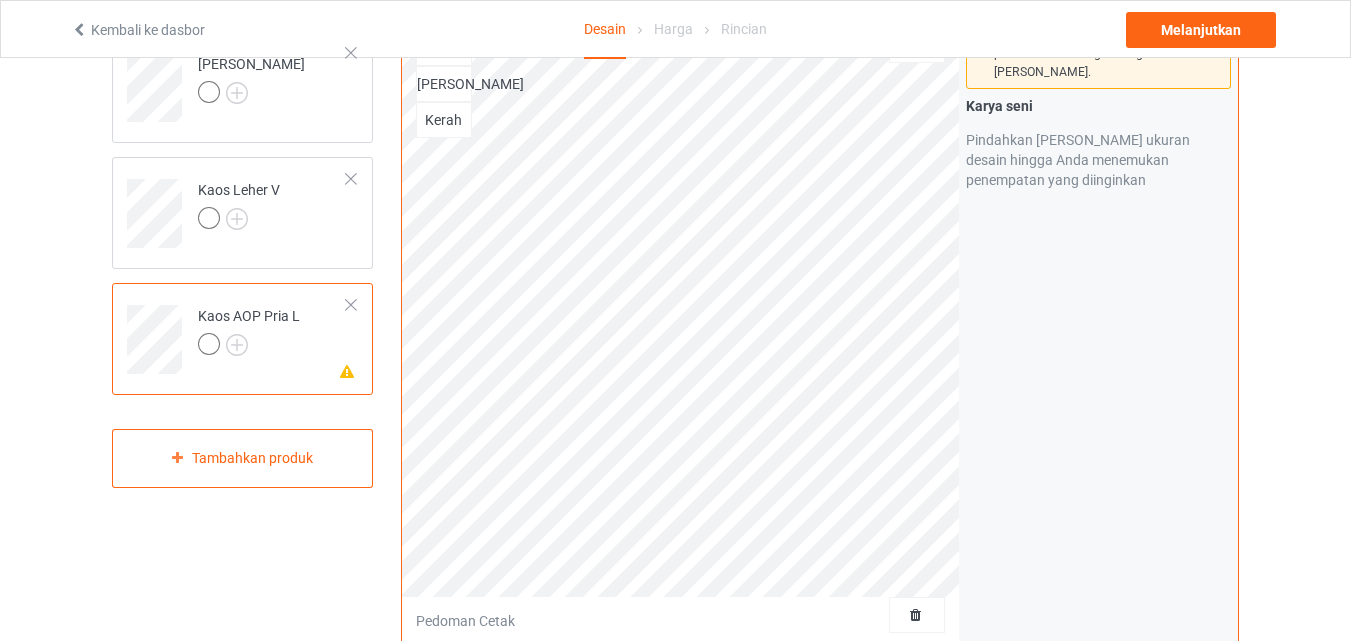 click on "Karya seni yang hilang di 4 sisi Kaos AOP Pria L" at bounding box center (242, 339) 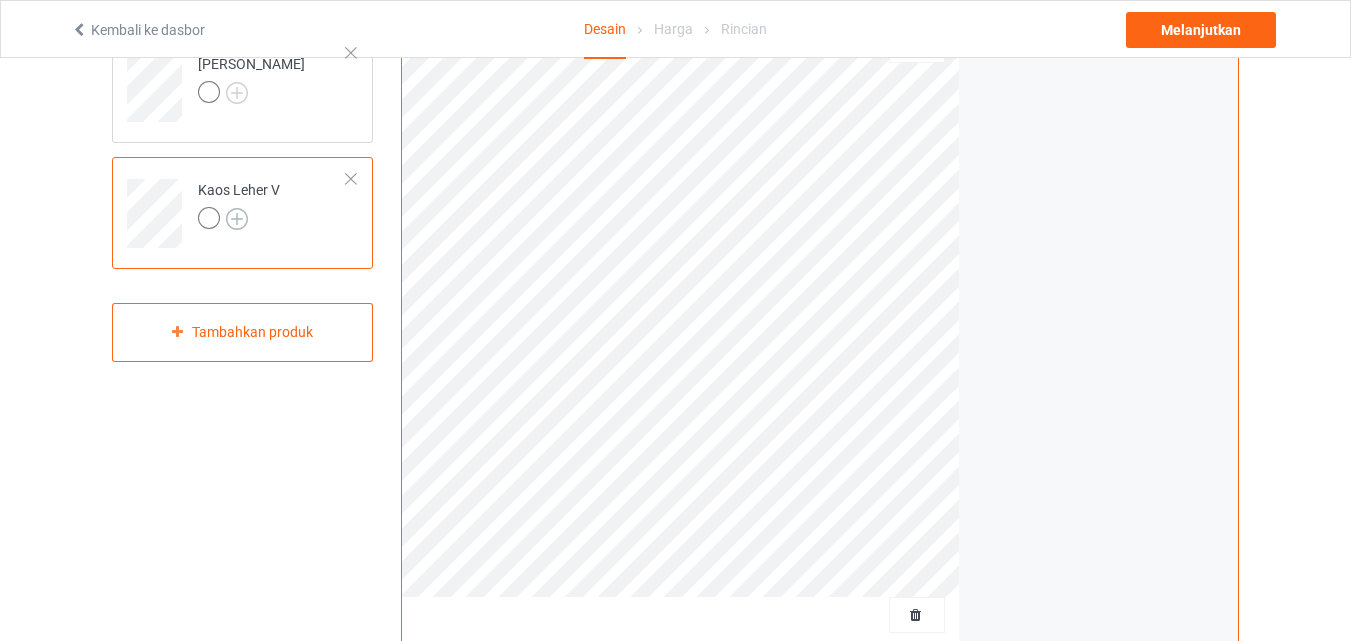 click at bounding box center [237, 219] 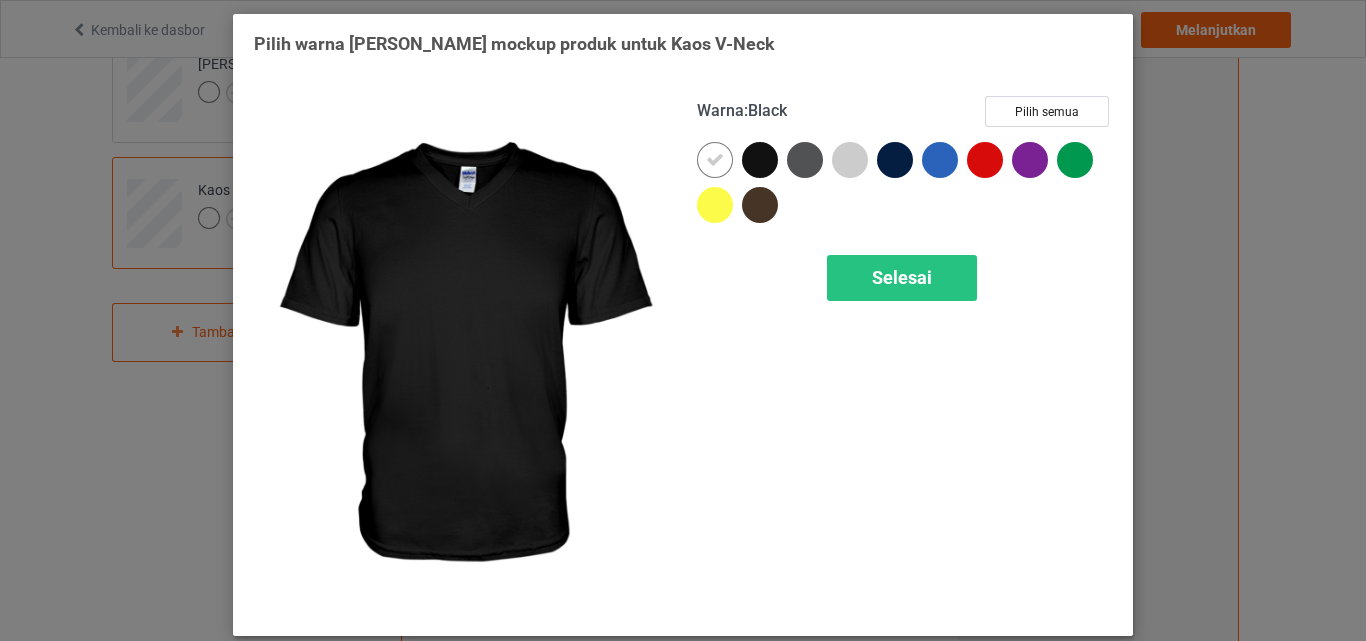 click at bounding box center [760, 160] 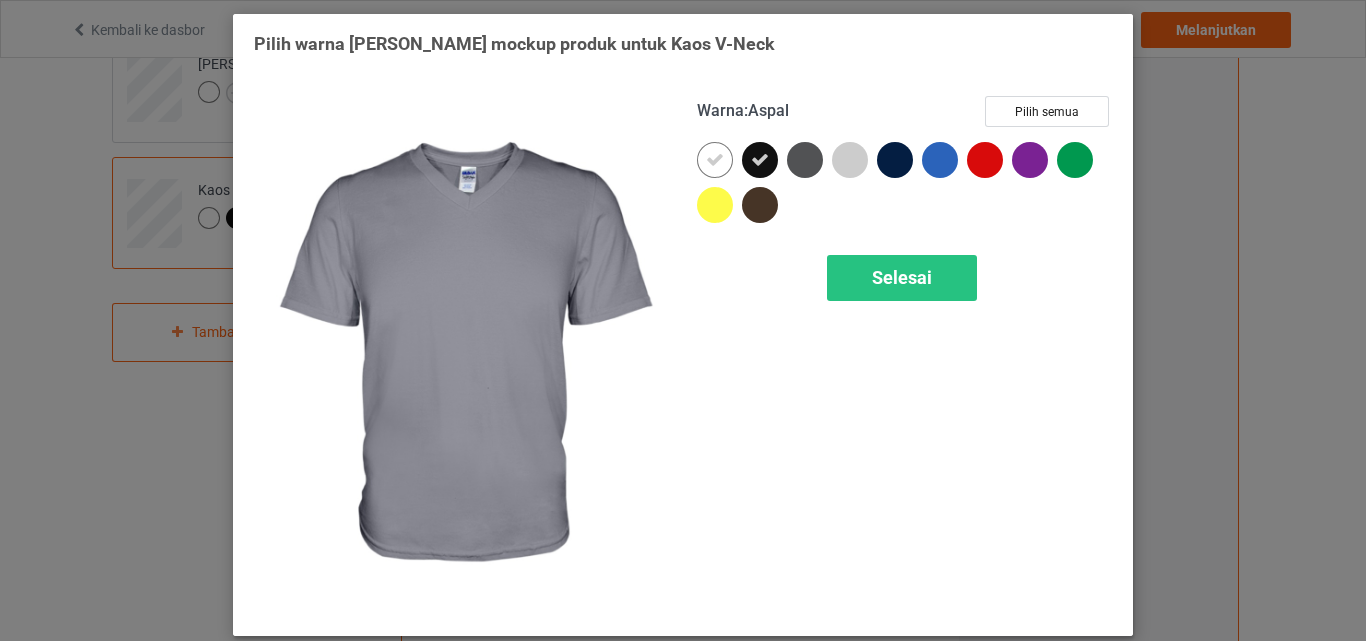click at bounding box center [805, 160] 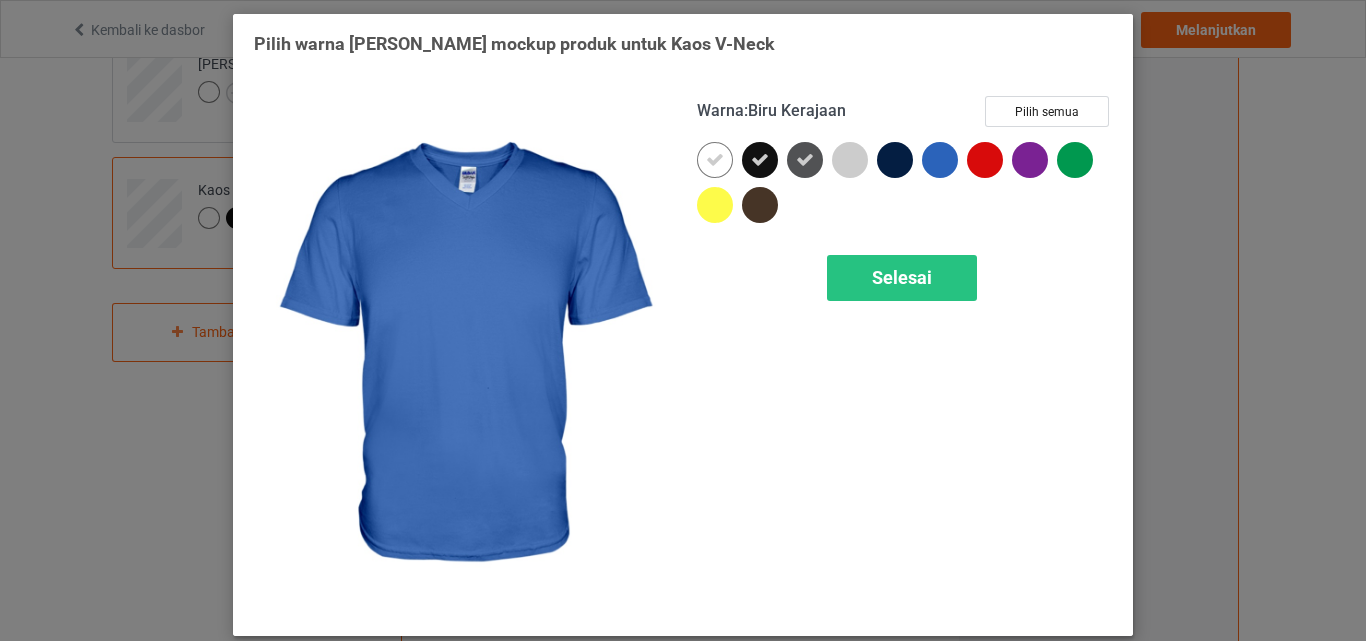 click at bounding box center [940, 160] 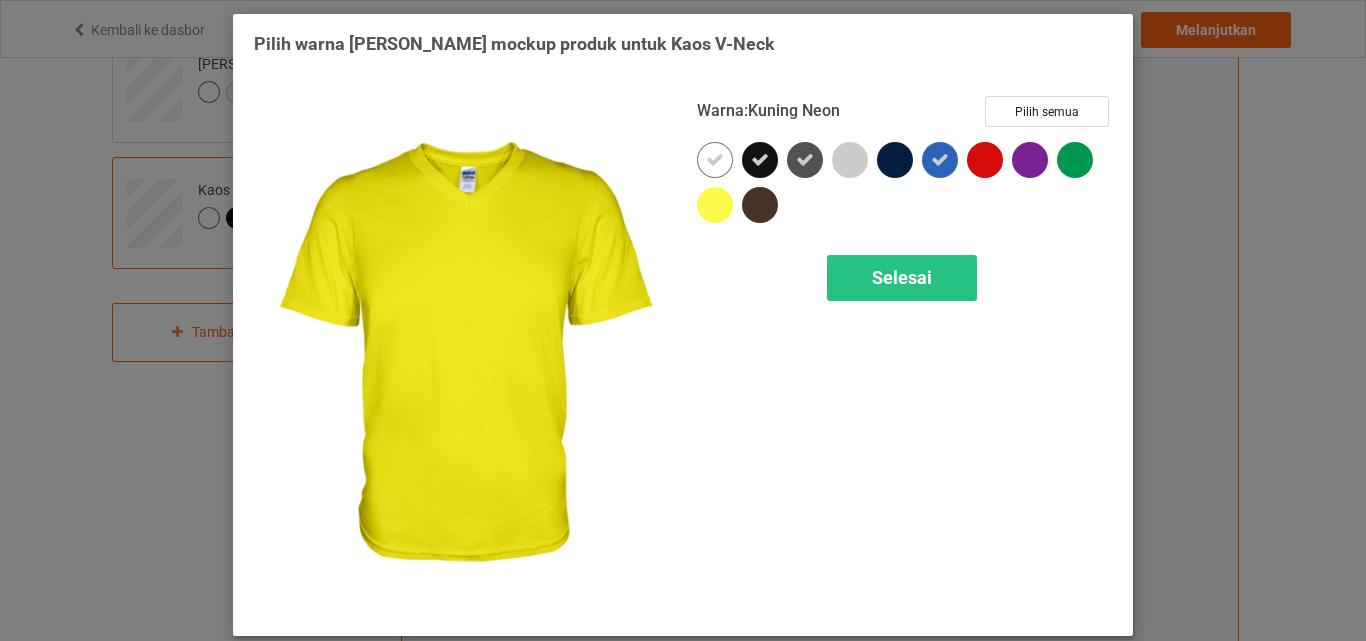 click at bounding box center [715, 205] 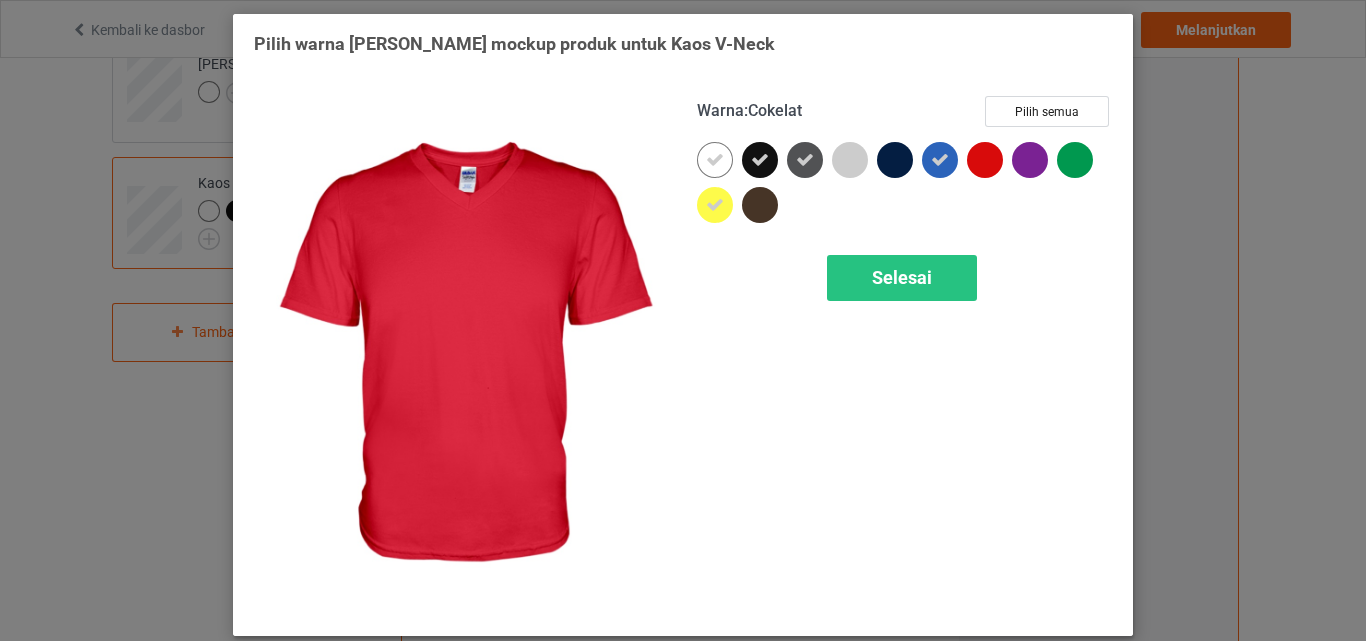 click at bounding box center (985, 160) 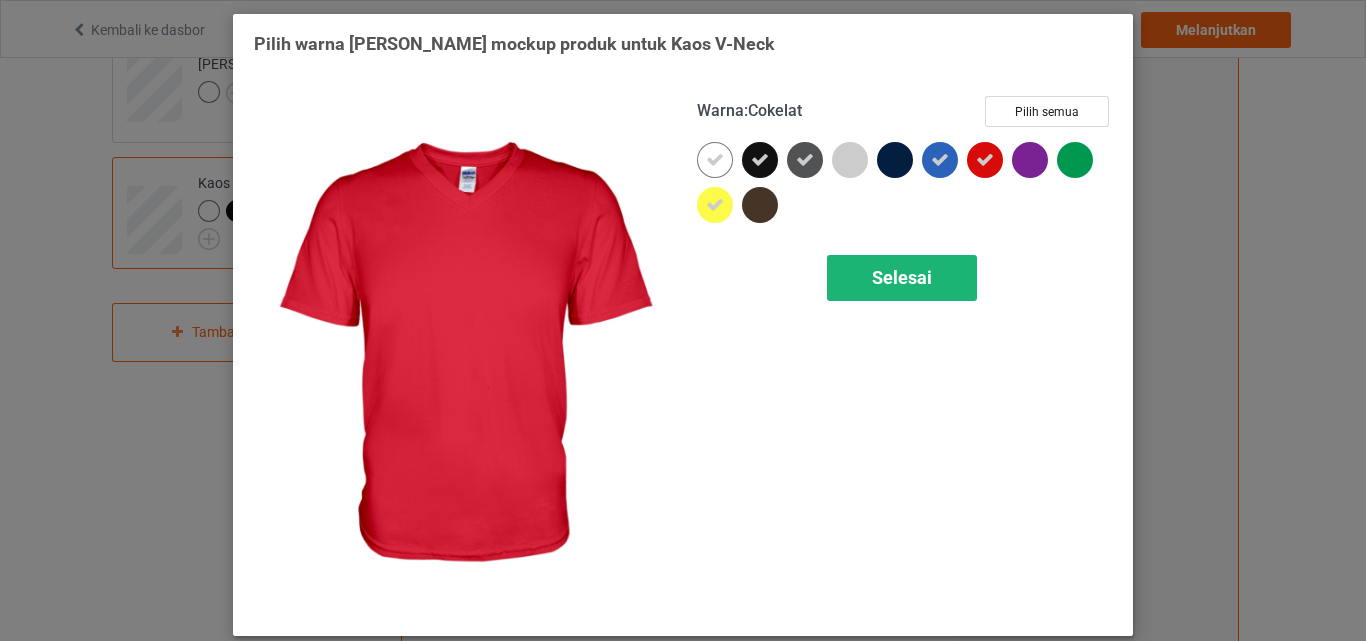 click on "Selesai" at bounding box center [902, 277] 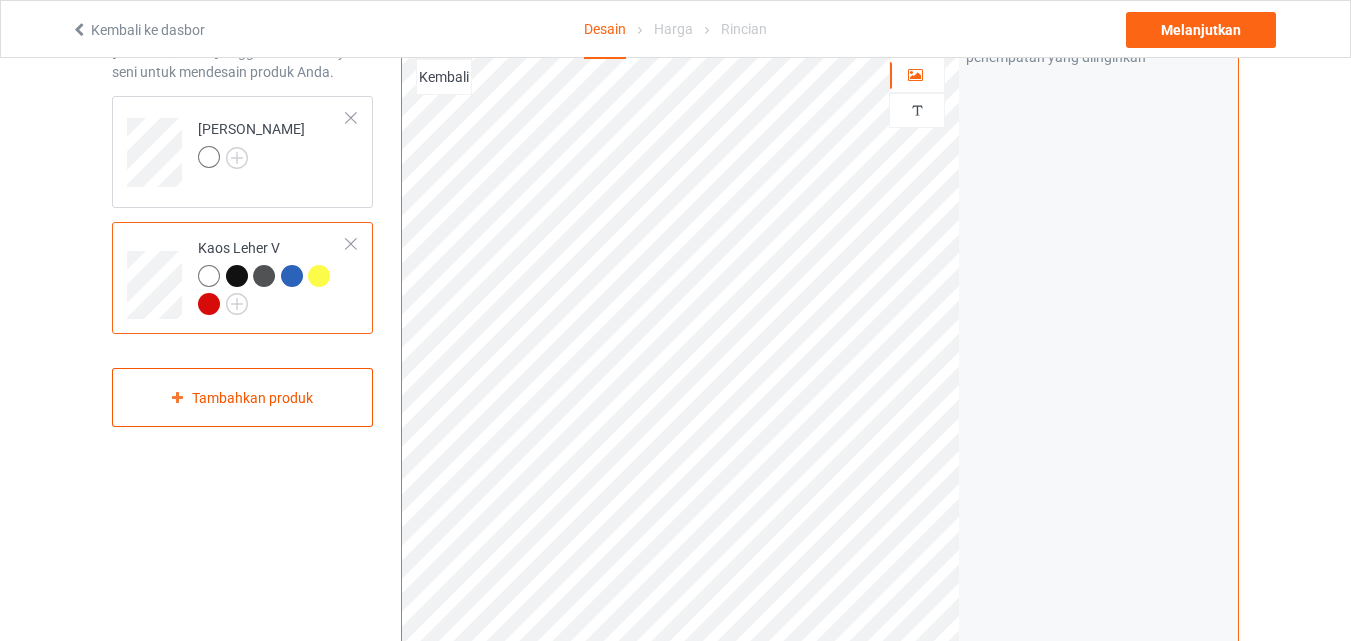 scroll, scrollTop: 100, scrollLeft: 0, axis: vertical 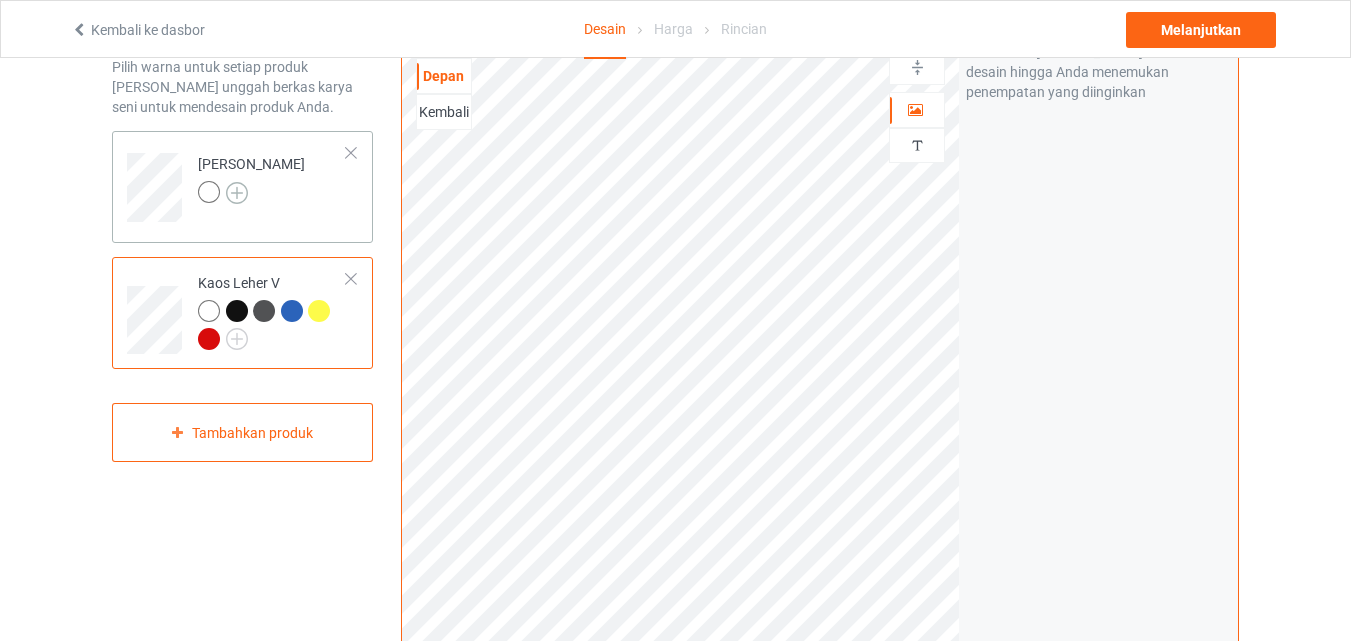 click at bounding box center [237, 193] 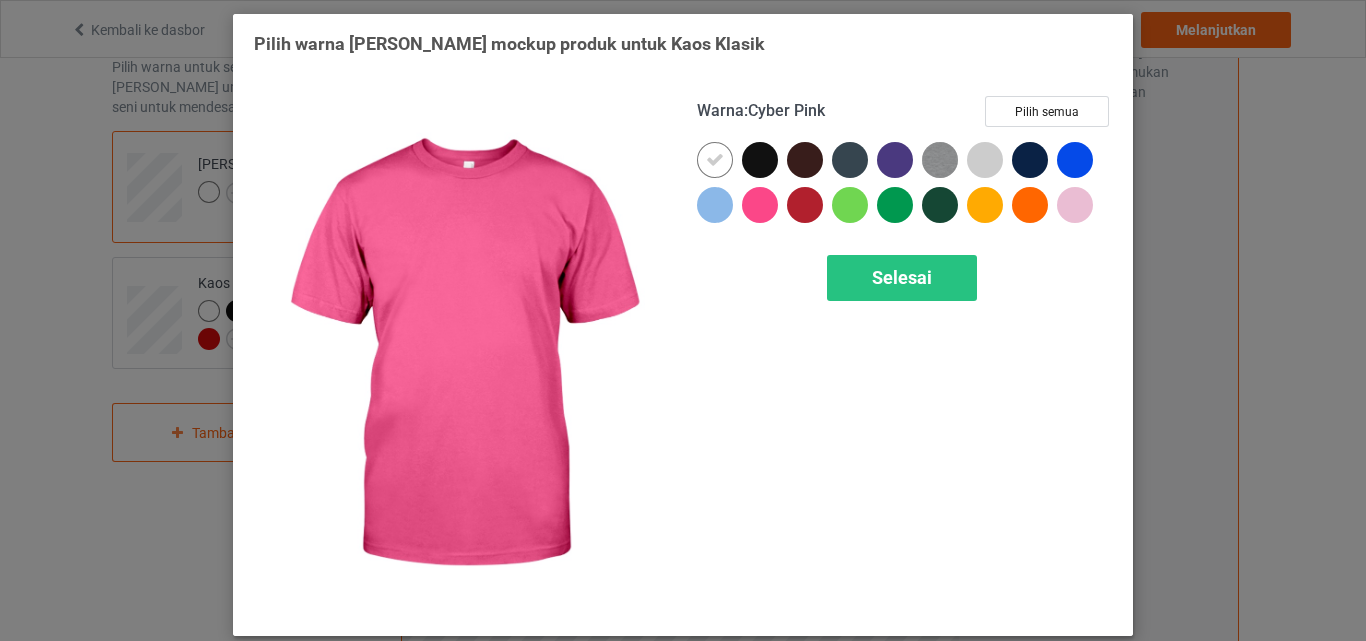 click at bounding box center [760, 205] 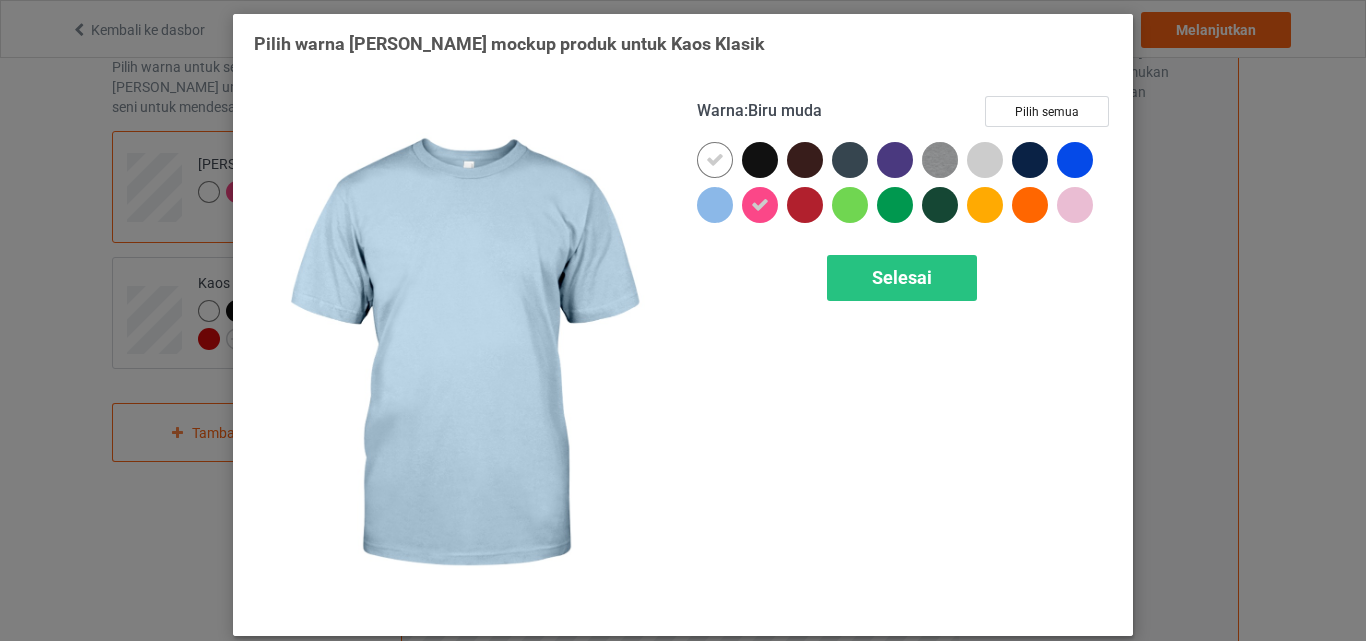 click at bounding box center [715, 205] 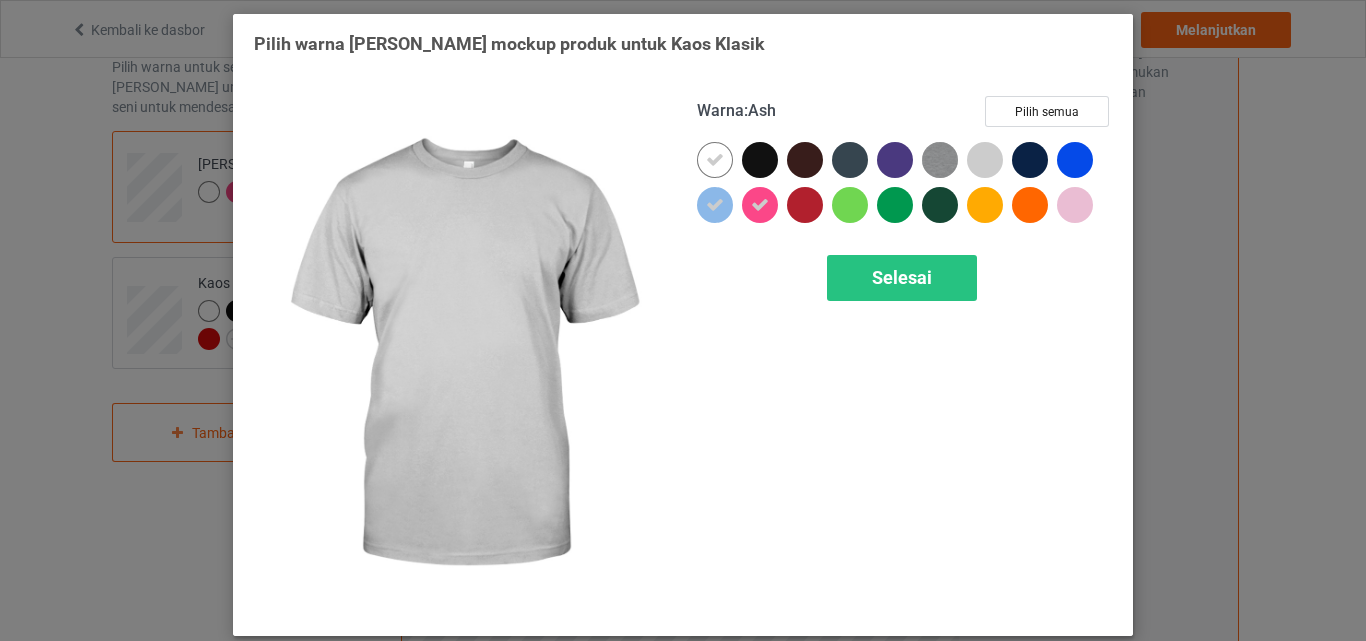 click at bounding box center (985, 160) 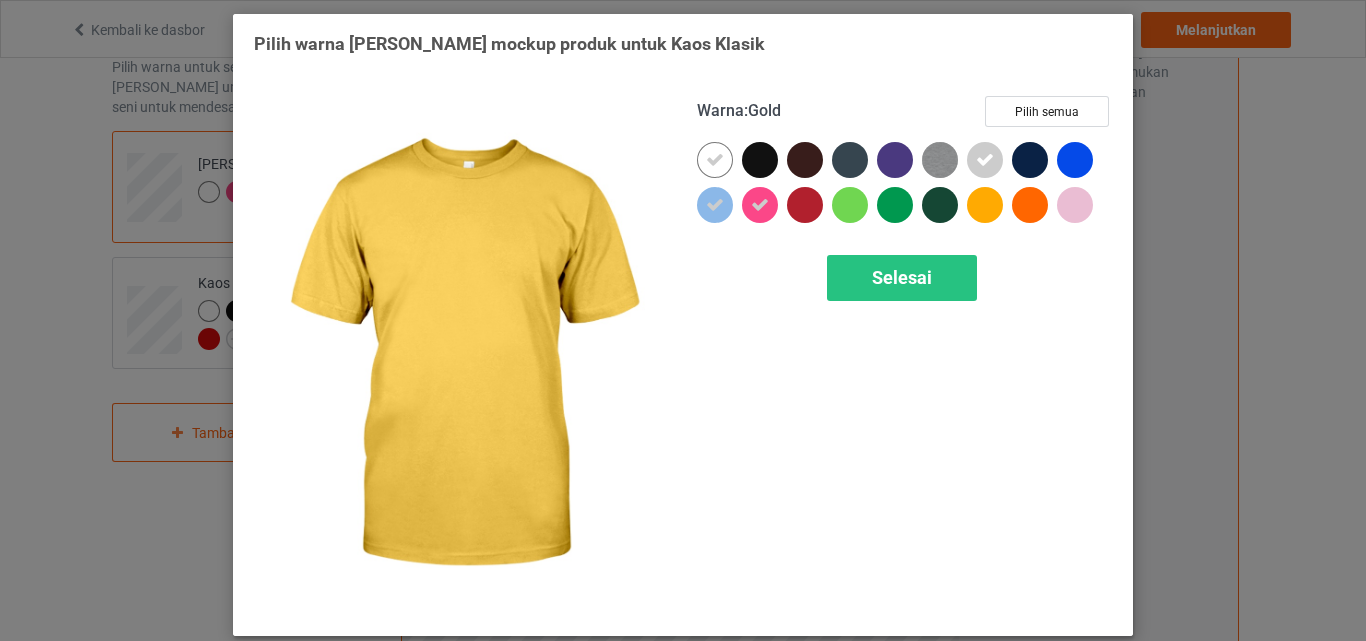 click at bounding box center [985, 205] 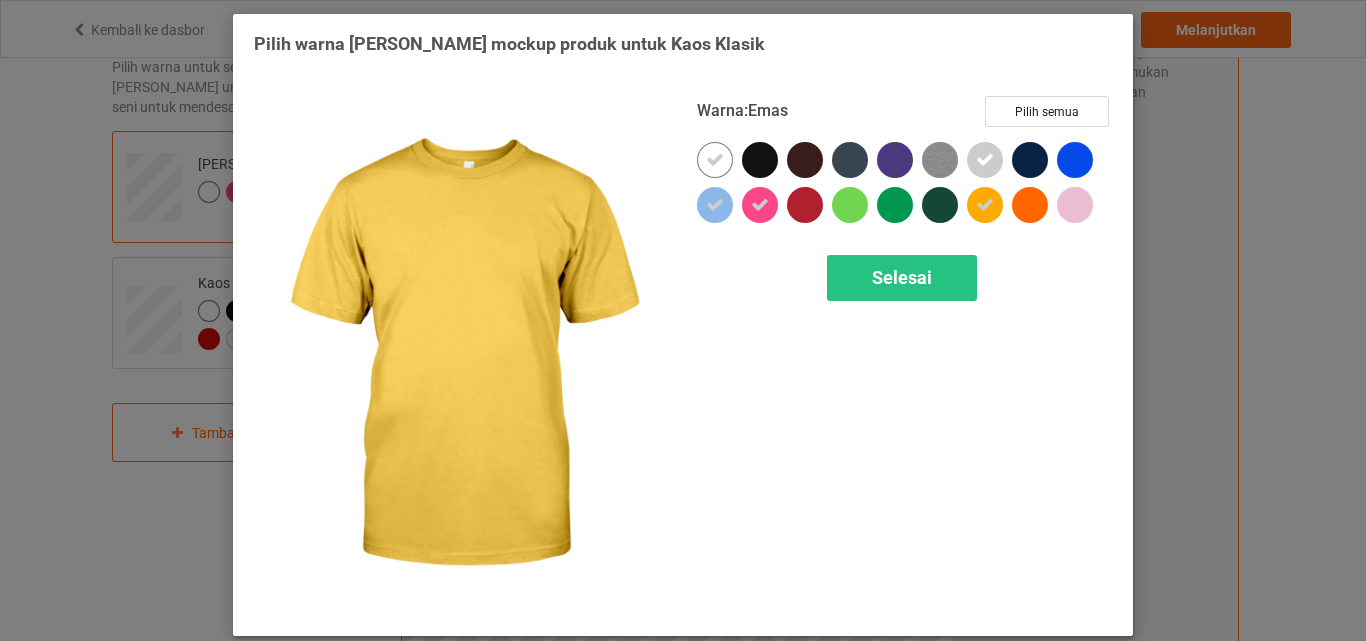 click at bounding box center [1030, 205] 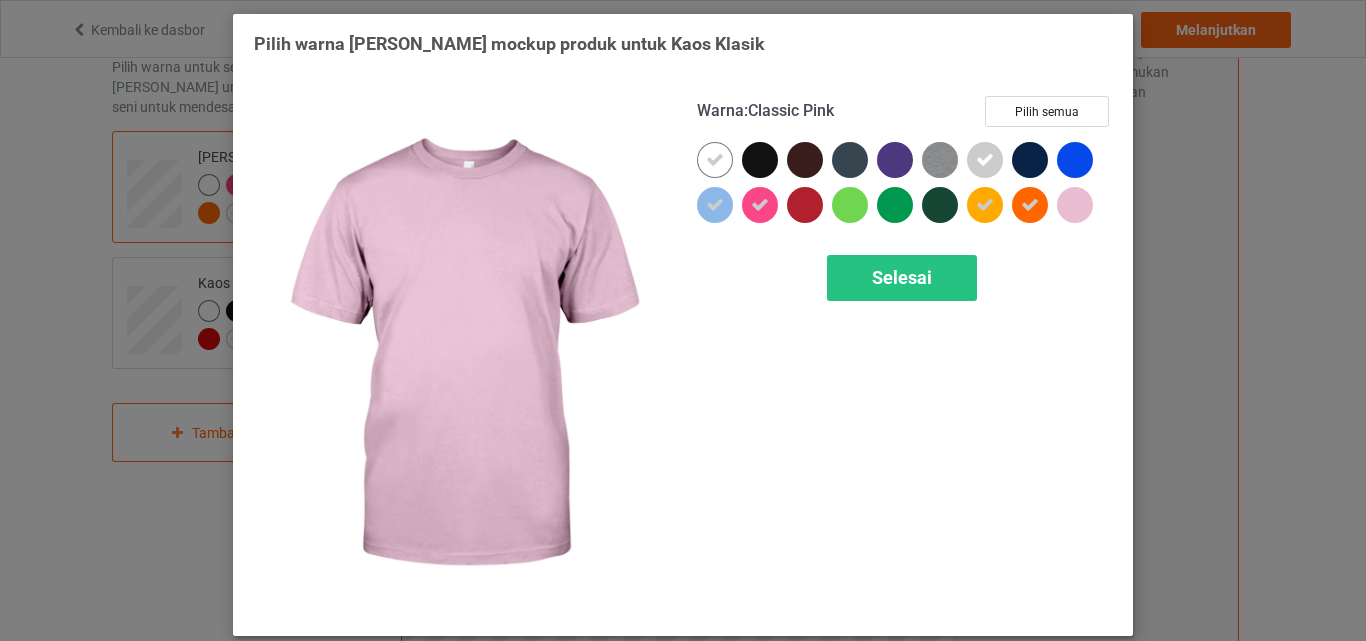 click at bounding box center [1075, 205] 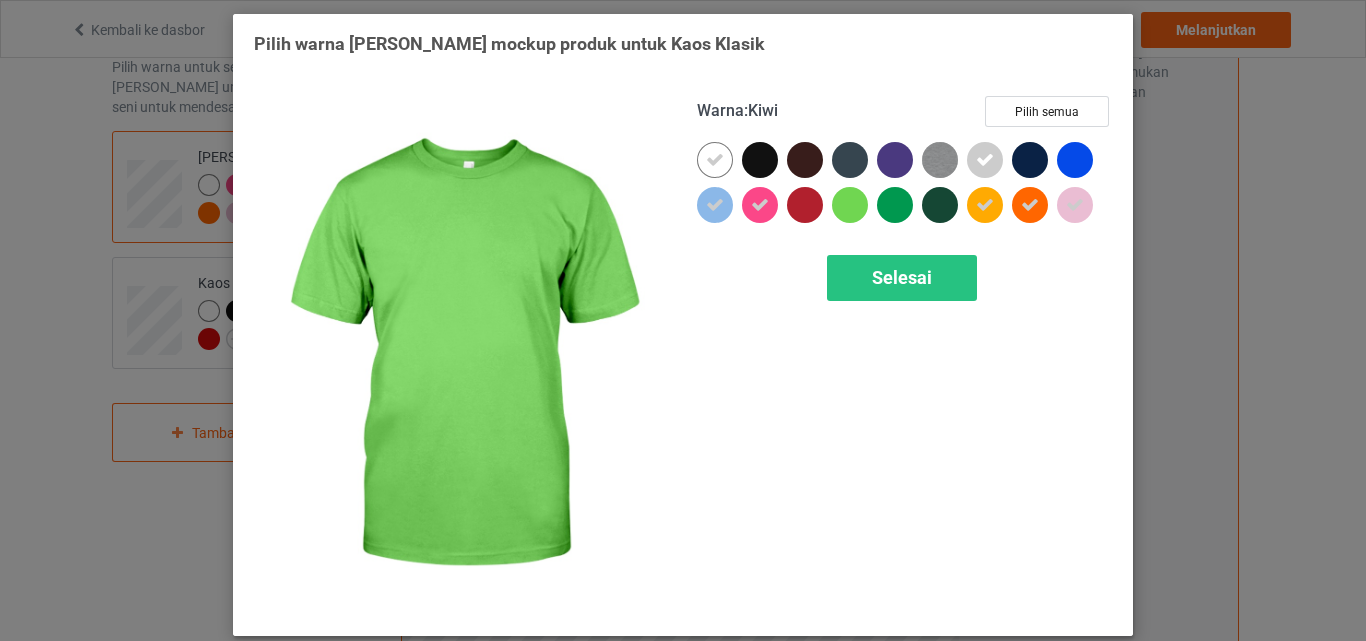 click at bounding box center (850, 205) 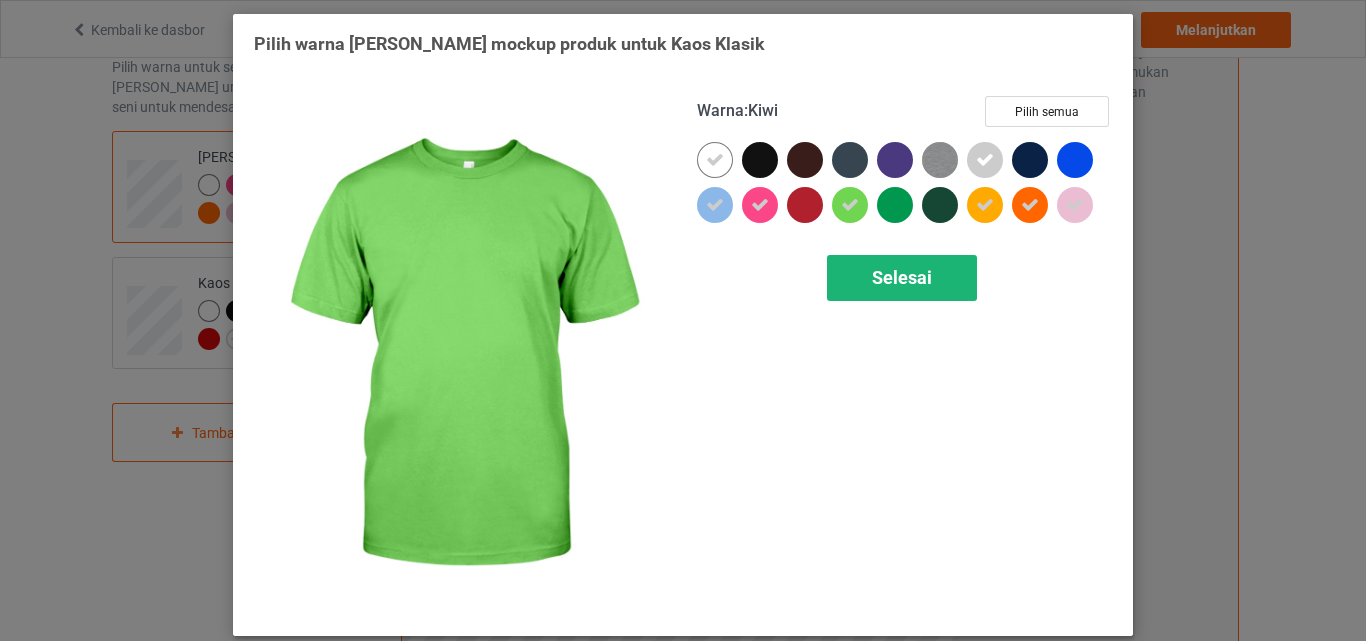 click on "Selesai" at bounding box center [902, 277] 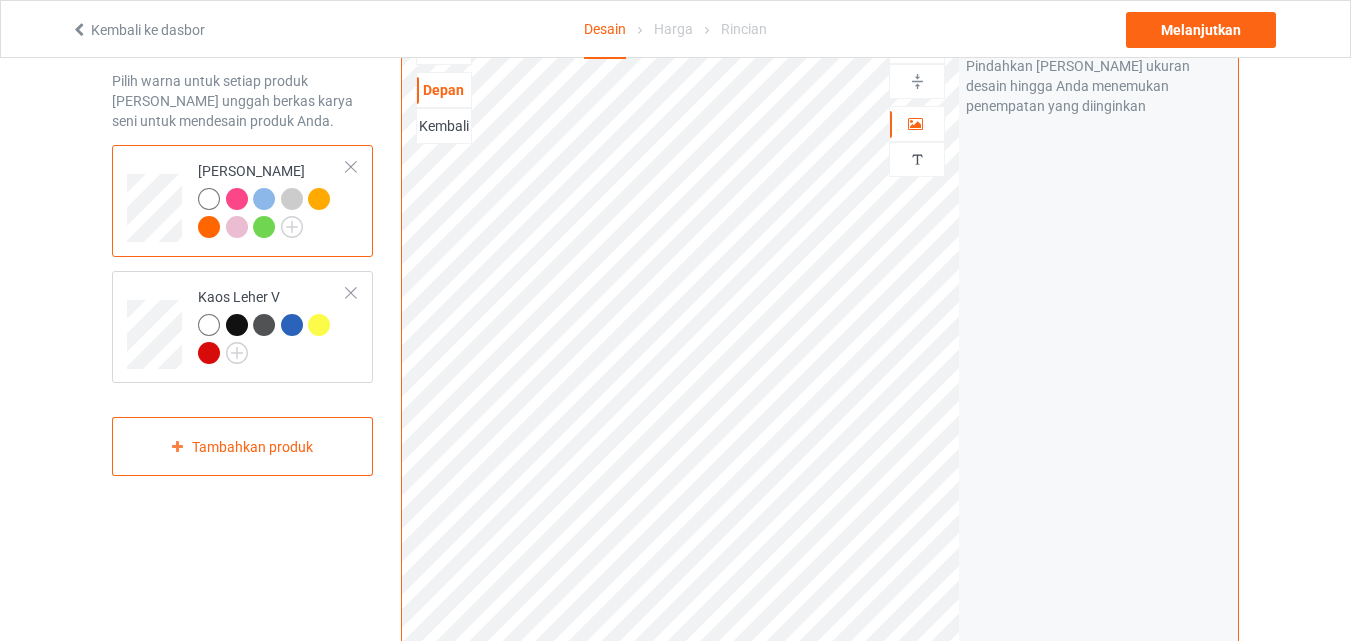 scroll, scrollTop: 0, scrollLeft: 0, axis: both 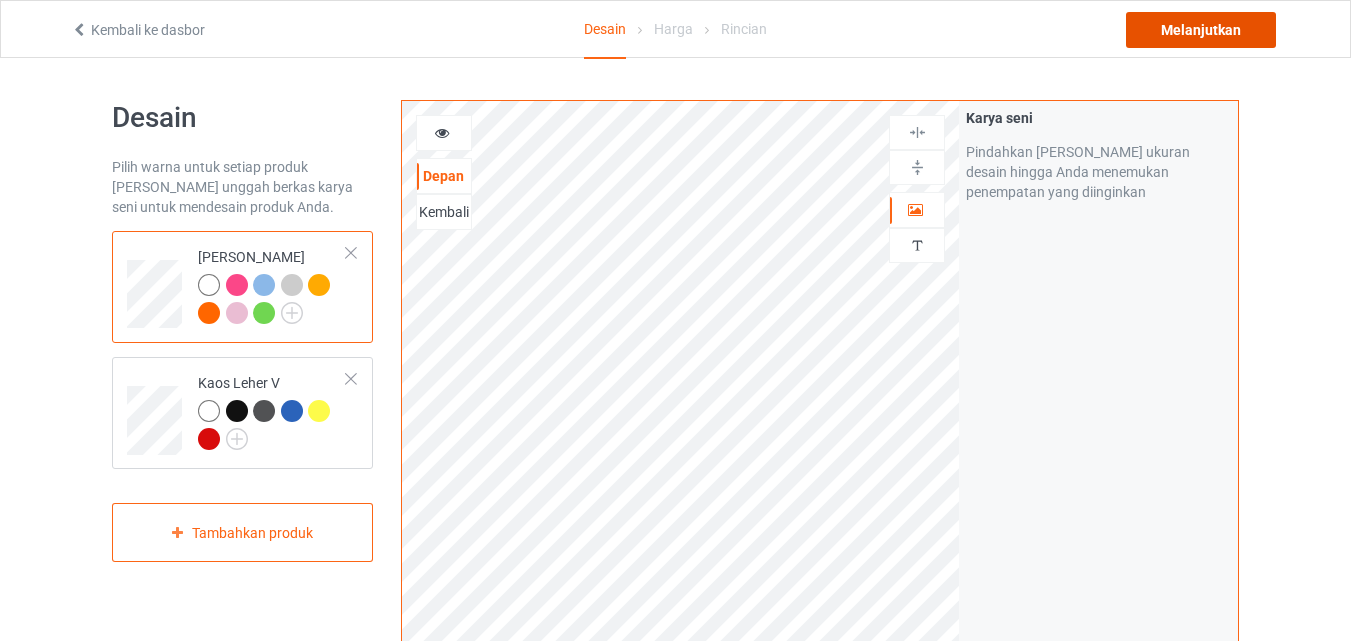 click on "Melanjutkan" at bounding box center (1201, 30) 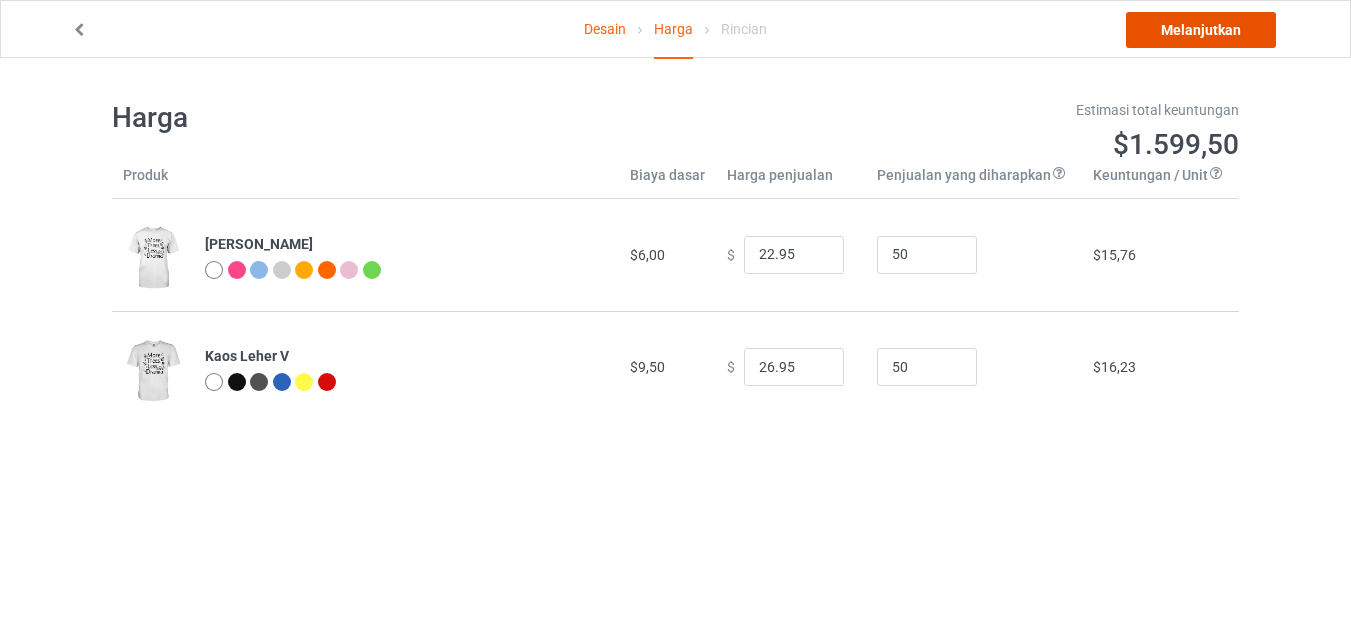 click on "Melanjutkan" at bounding box center (1201, 30) 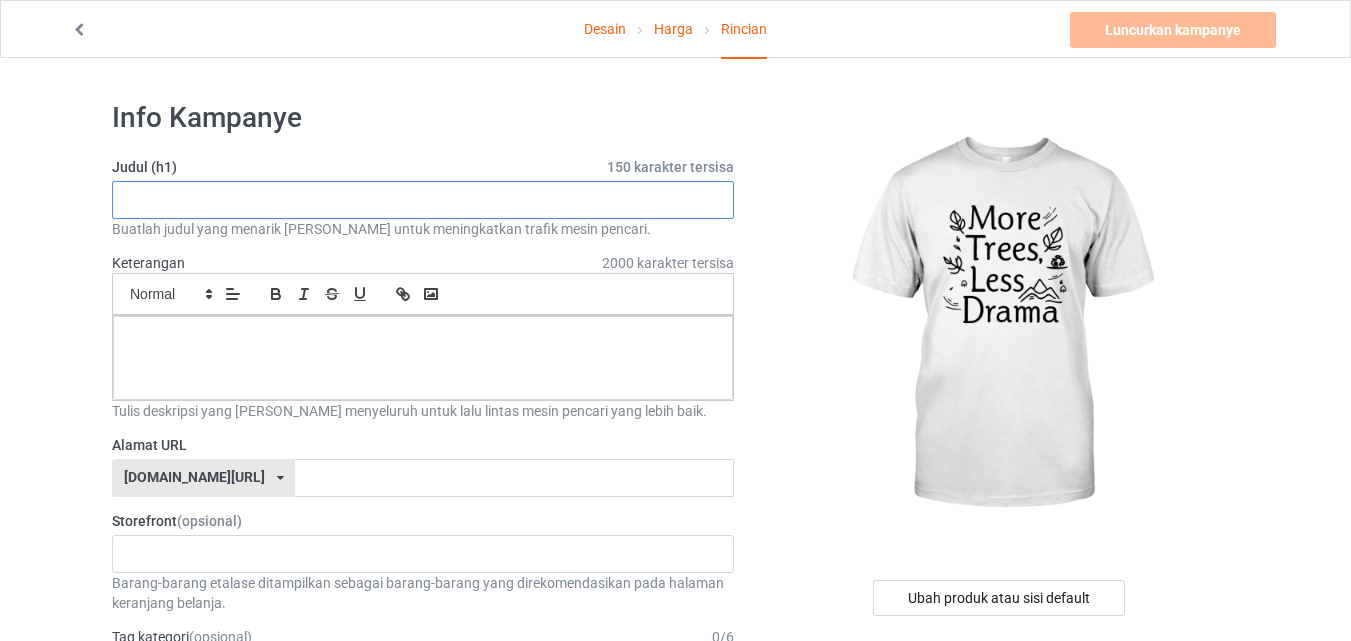click at bounding box center (423, 200) 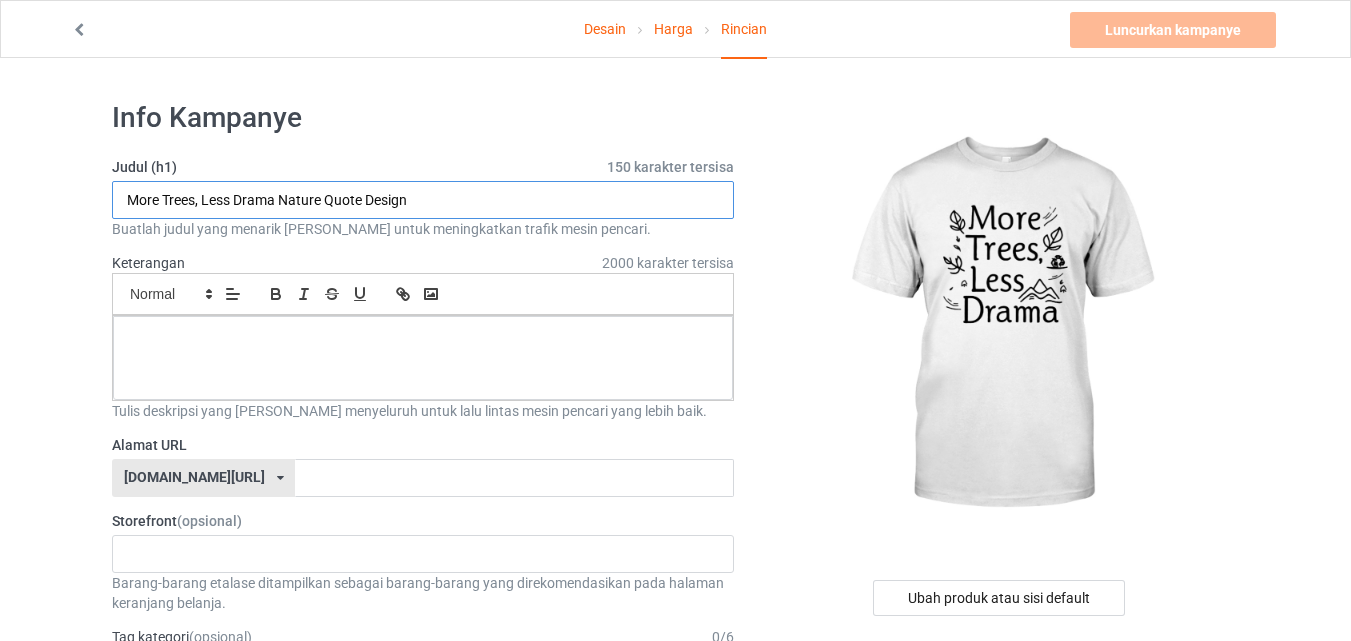 type on "More Trees, Less Drama Nature Quote Design" 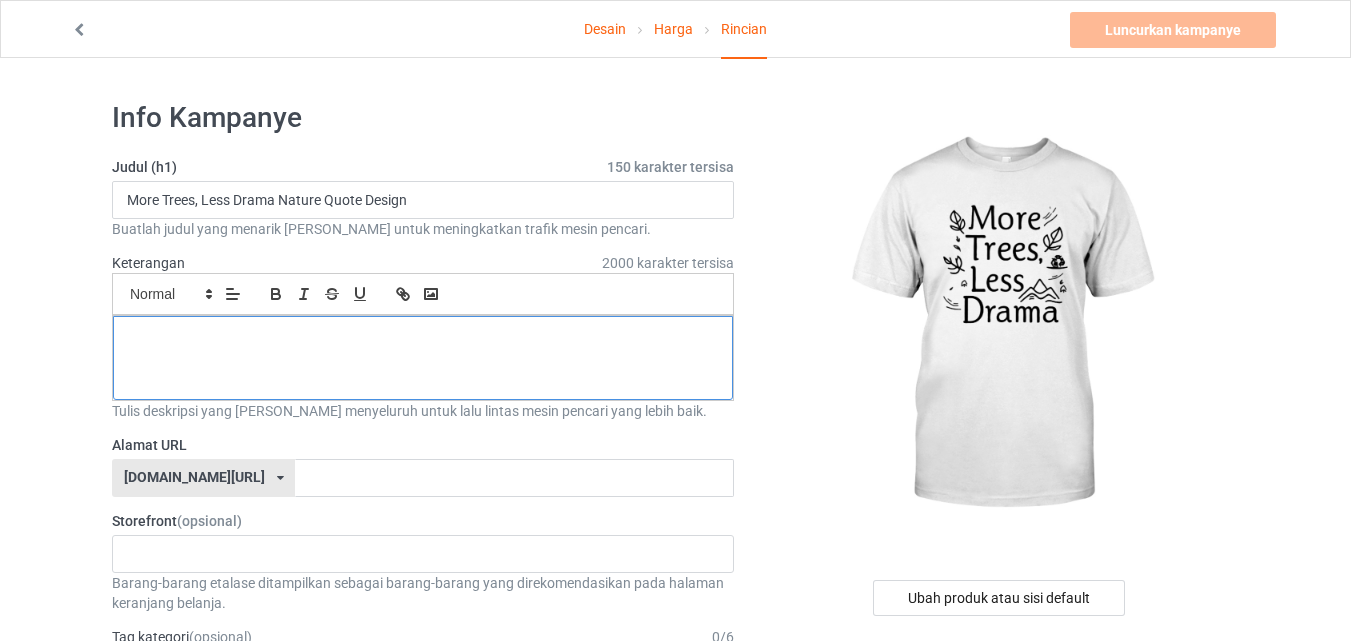click at bounding box center [423, 358] 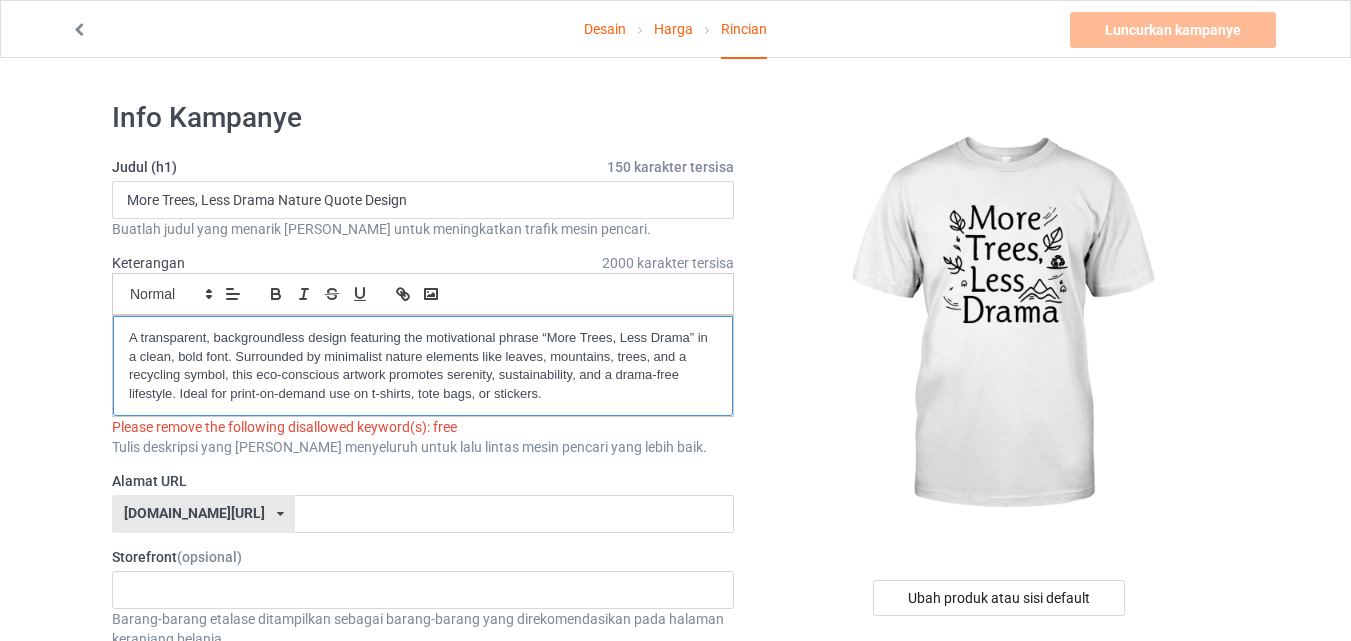scroll, scrollTop: 0, scrollLeft: 0, axis: both 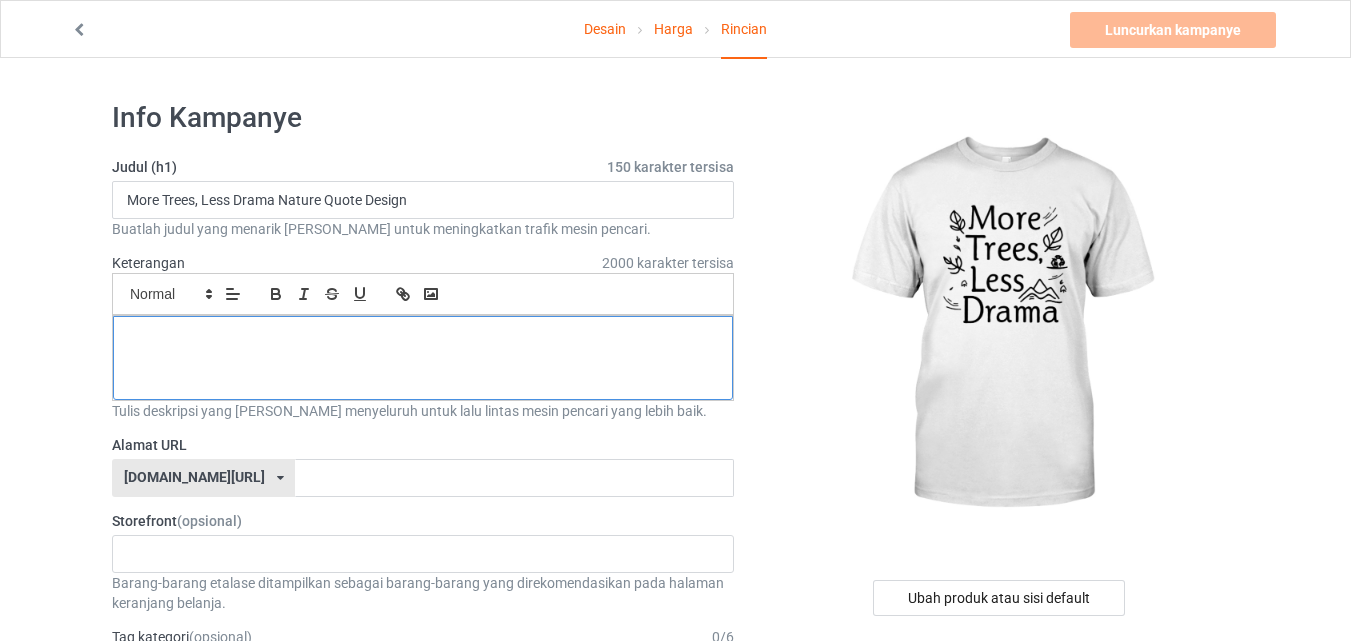 click at bounding box center (423, 338) 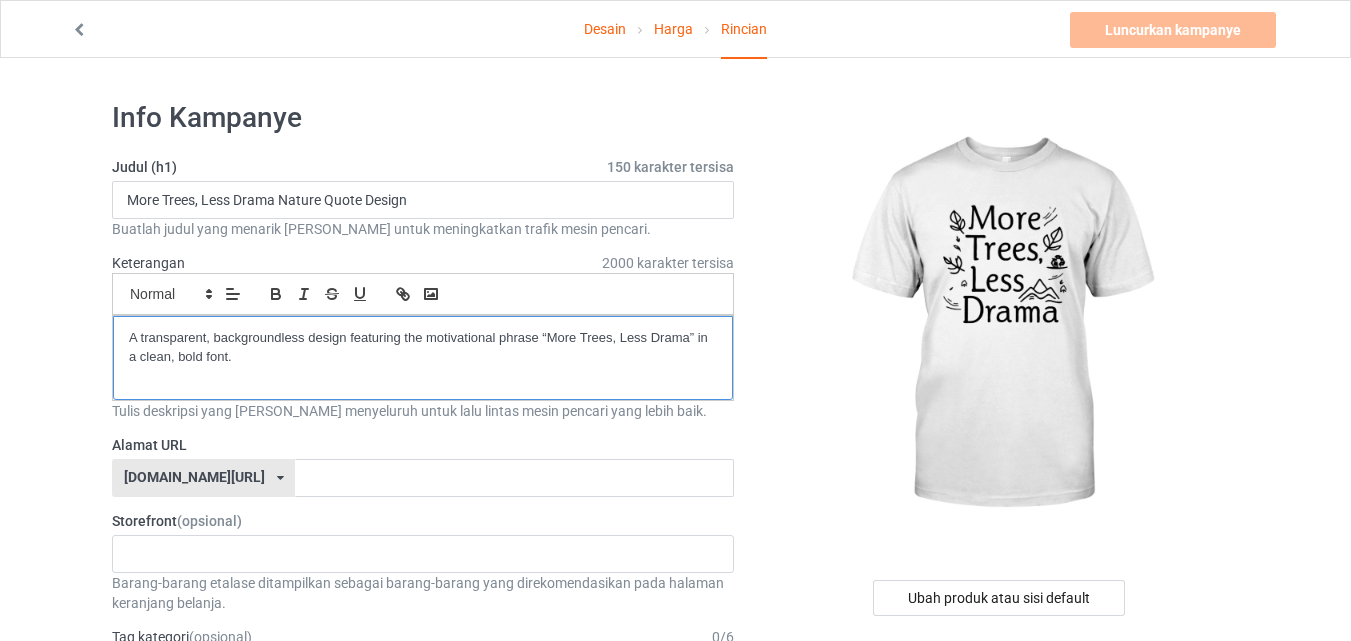 scroll, scrollTop: 0, scrollLeft: 0, axis: both 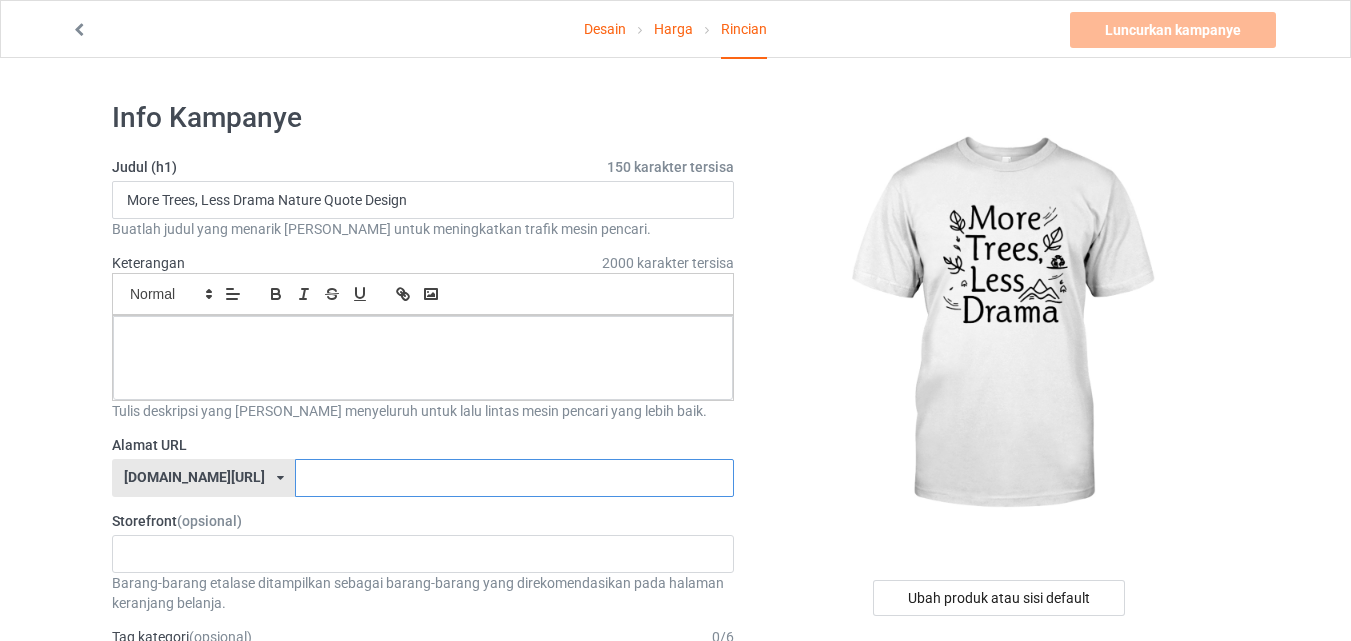 click at bounding box center [514, 478] 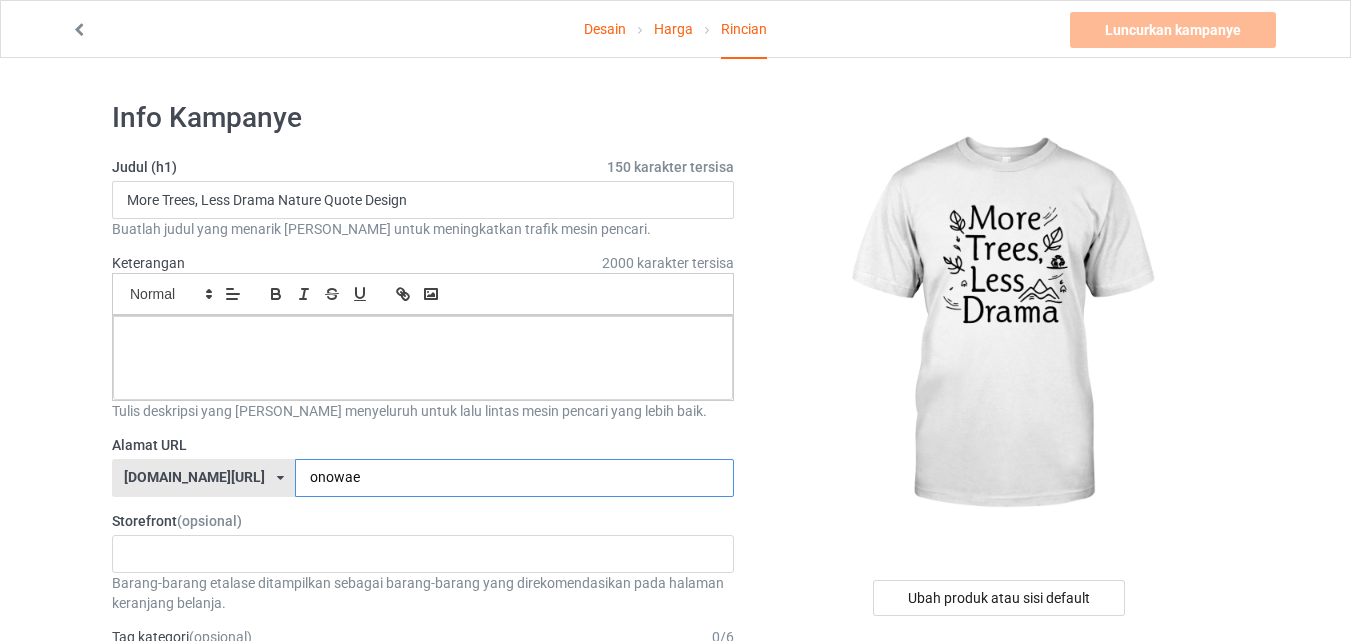 type on "onowae" 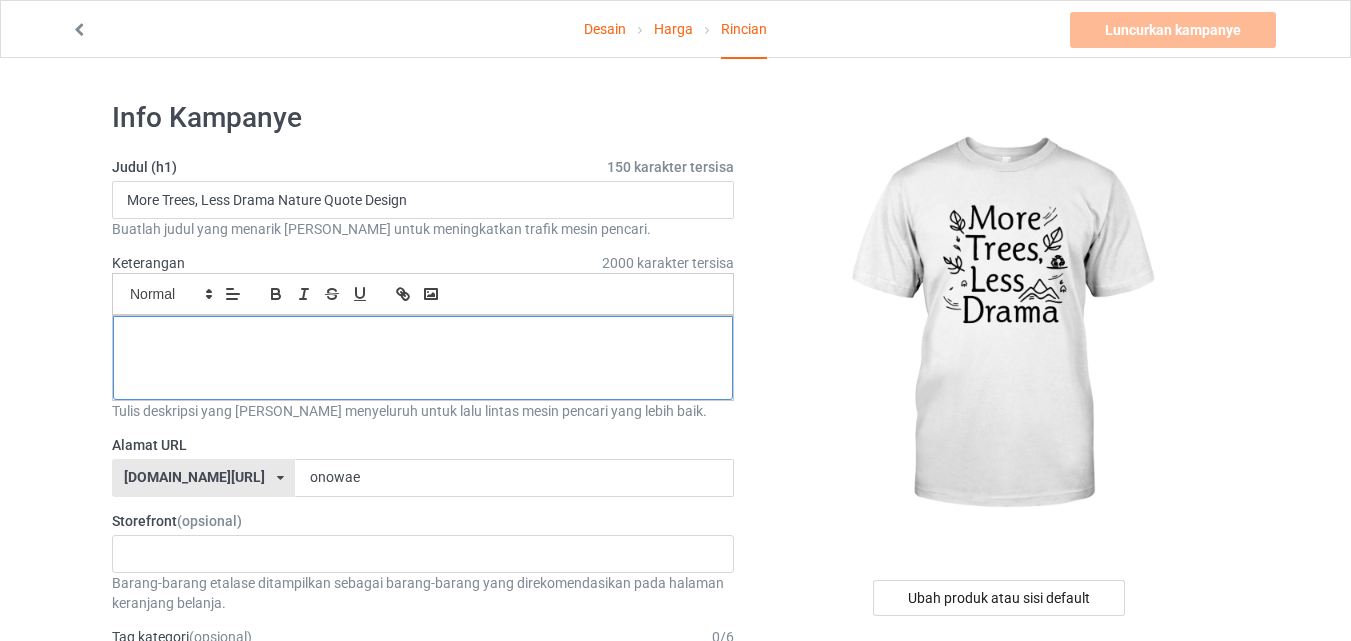click at bounding box center [423, 358] 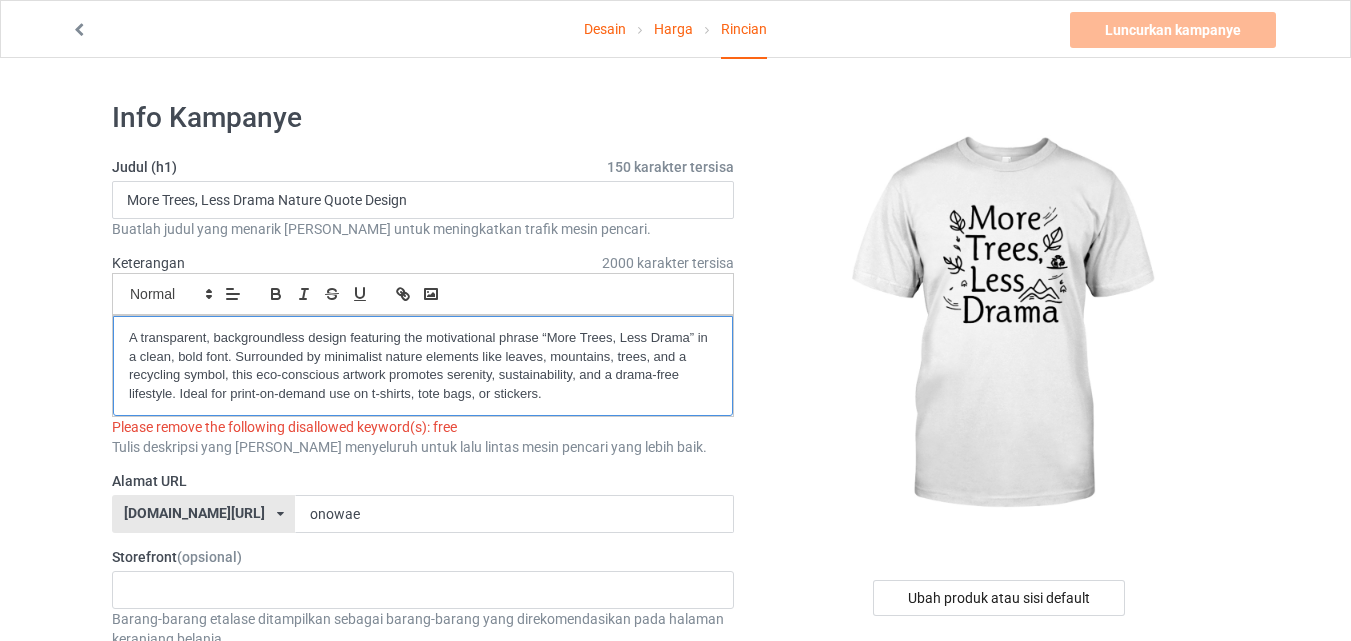 scroll, scrollTop: 0, scrollLeft: 0, axis: both 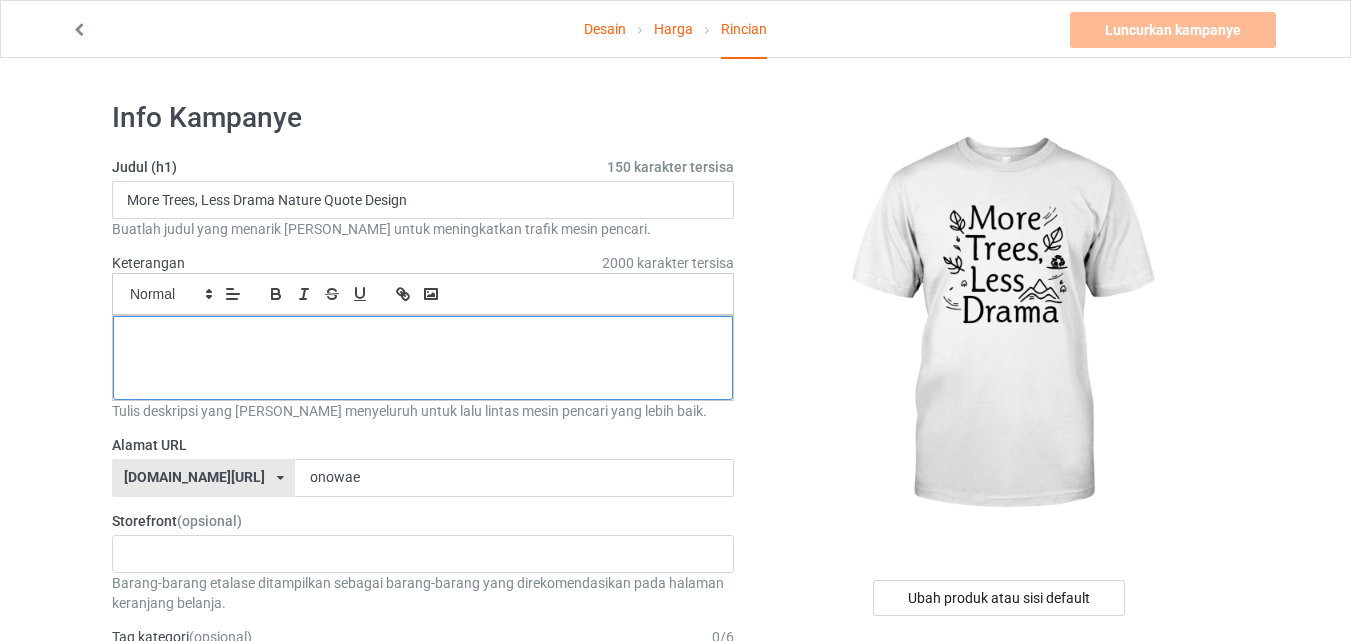 click at bounding box center [423, 358] 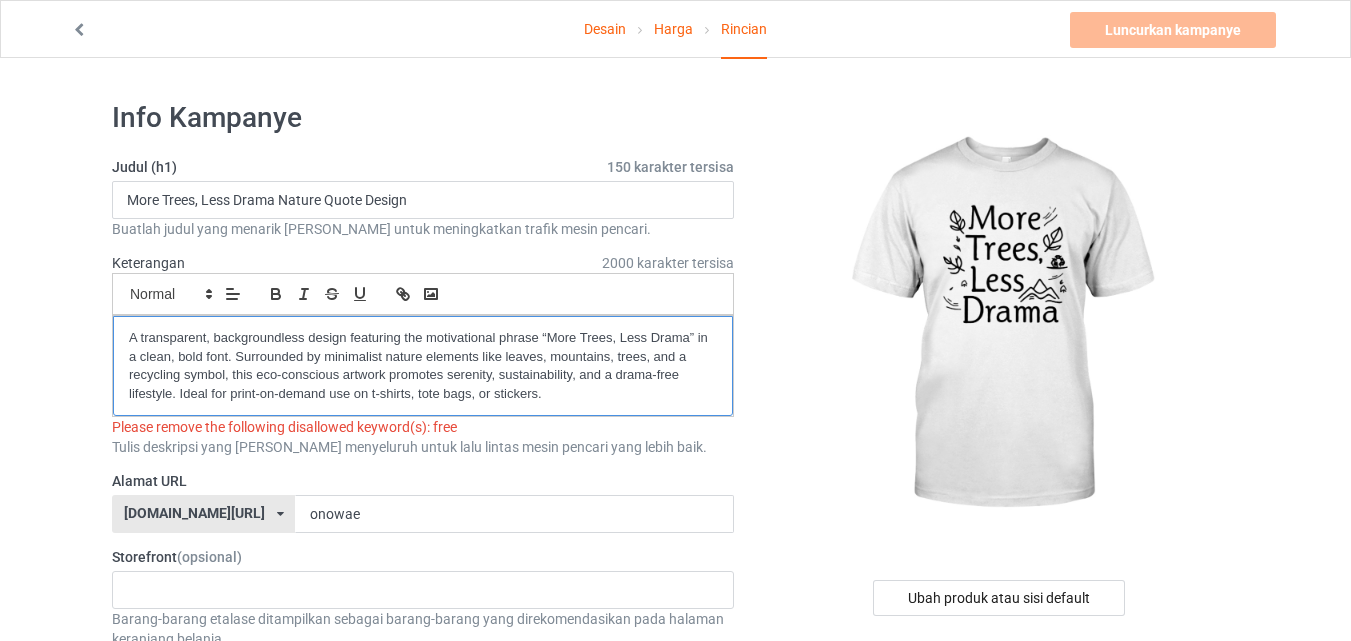 scroll, scrollTop: 0, scrollLeft: 0, axis: both 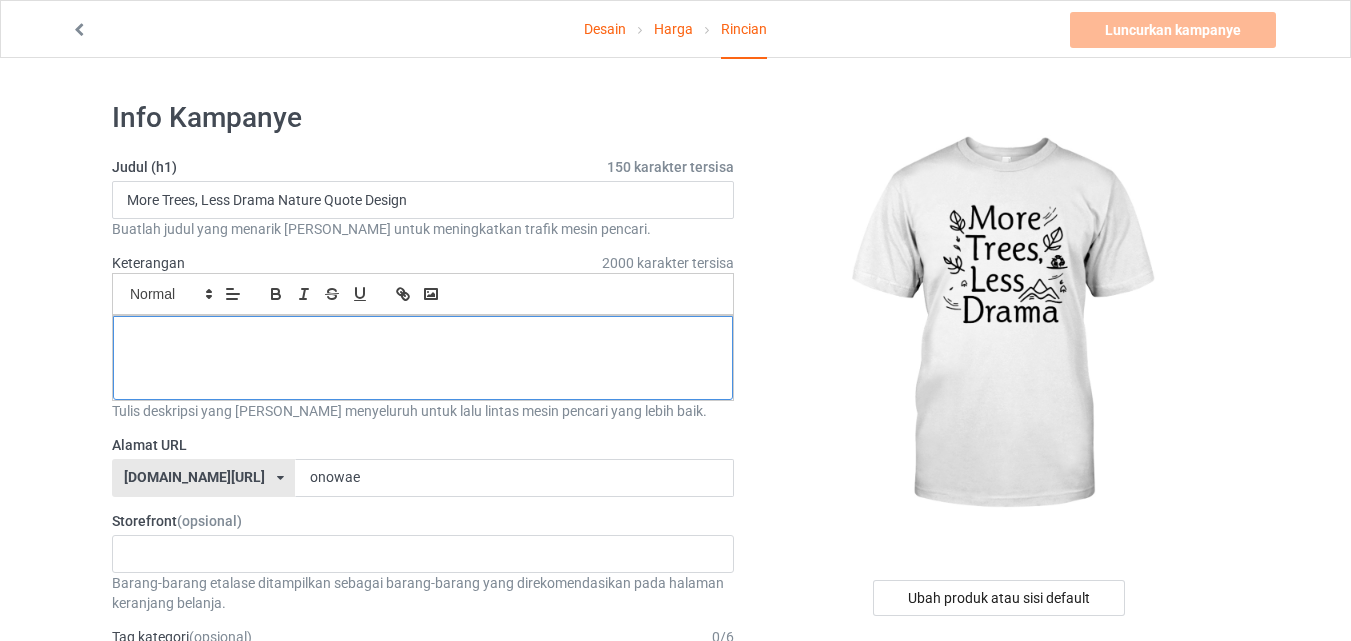 click at bounding box center [423, 358] 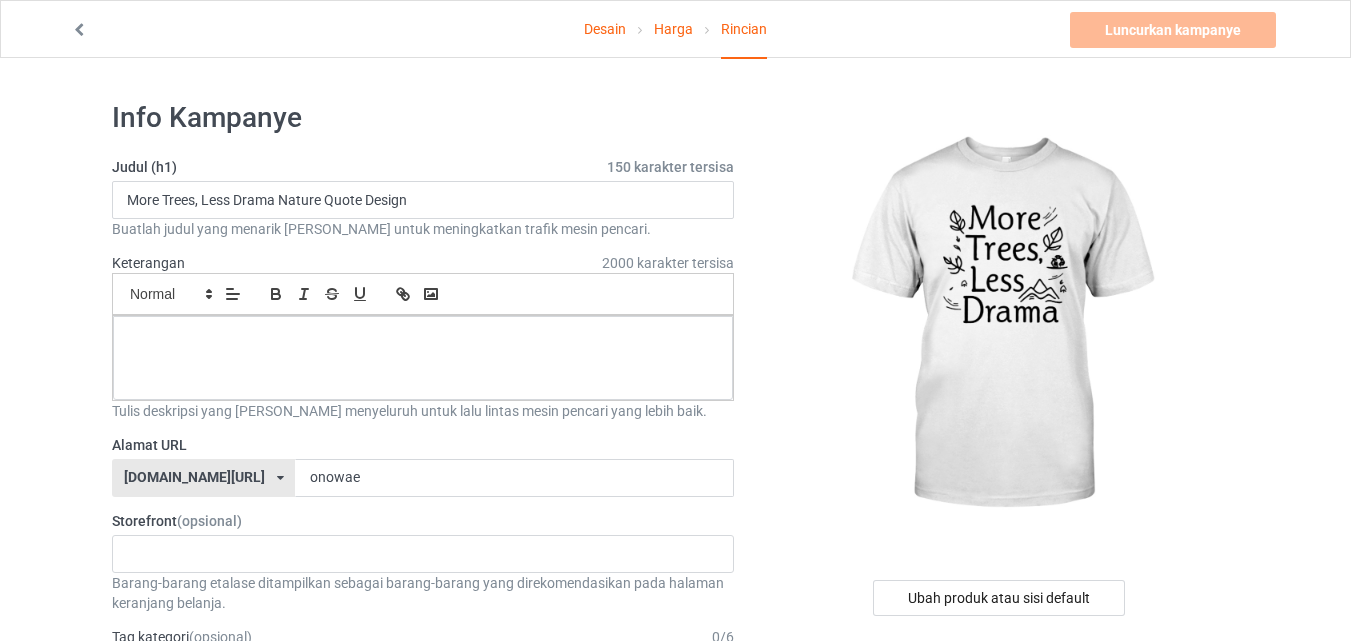 drag, startPoint x: 826, startPoint y: 519, endPoint x: 1307, endPoint y: 369, distance: 503.84622 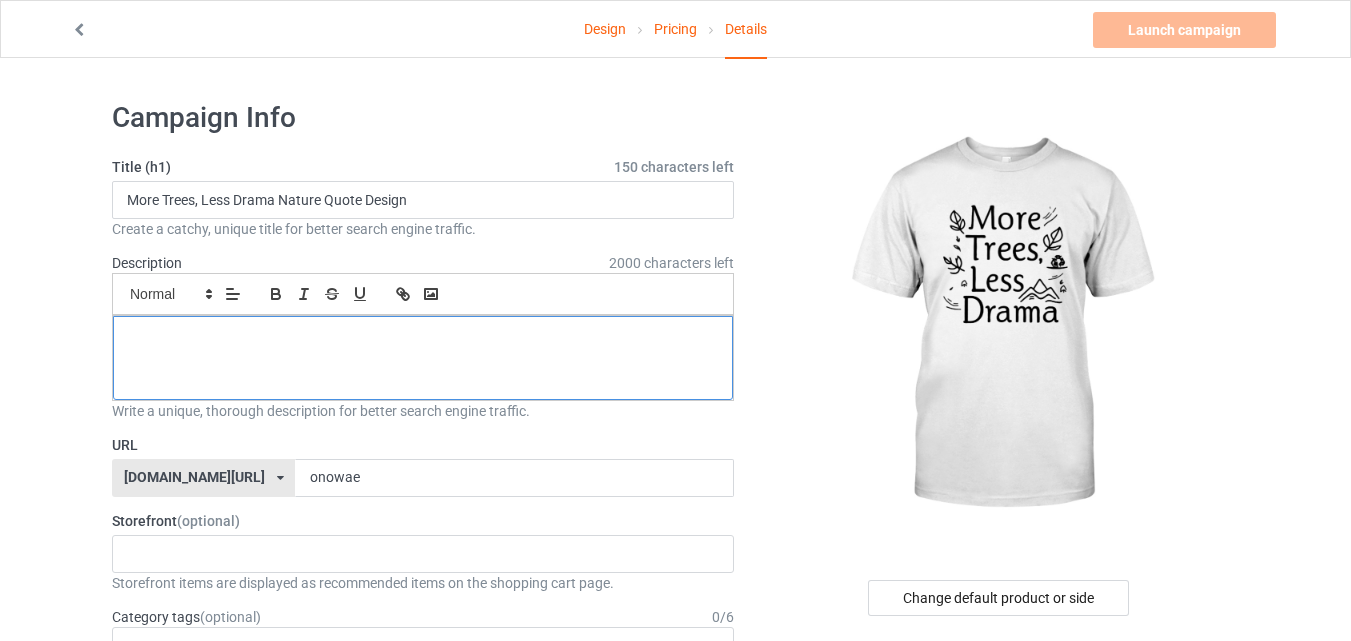 click at bounding box center (423, 358) 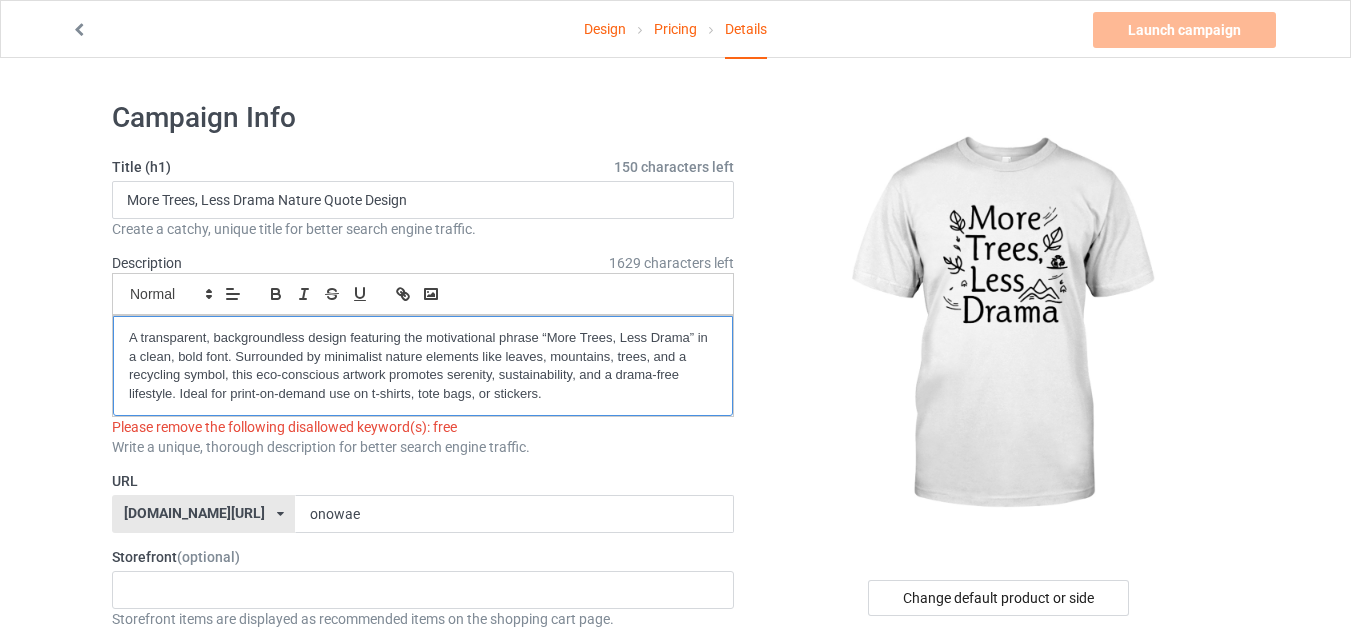 scroll, scrollTop: 0, scrollLeft: 0, axis: both 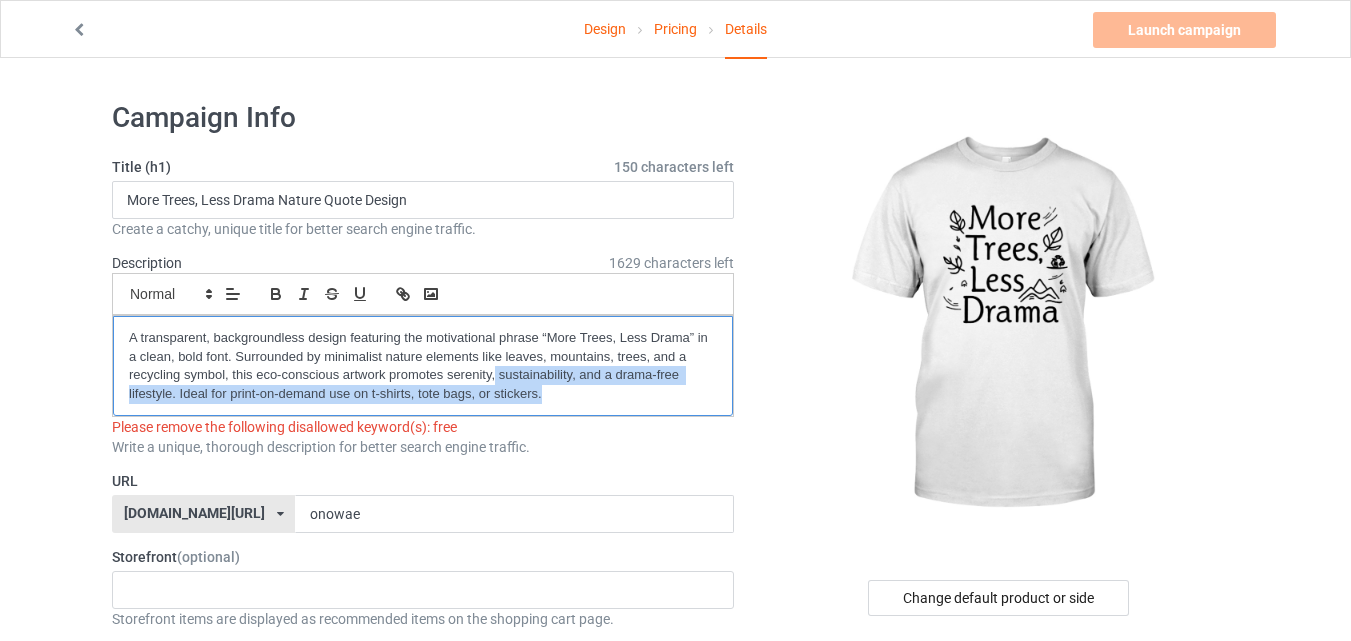 drag, startPoint x: 501, startPoint y: 376, endPoint x: 627, endPoint y: 430, distance: 137.08392 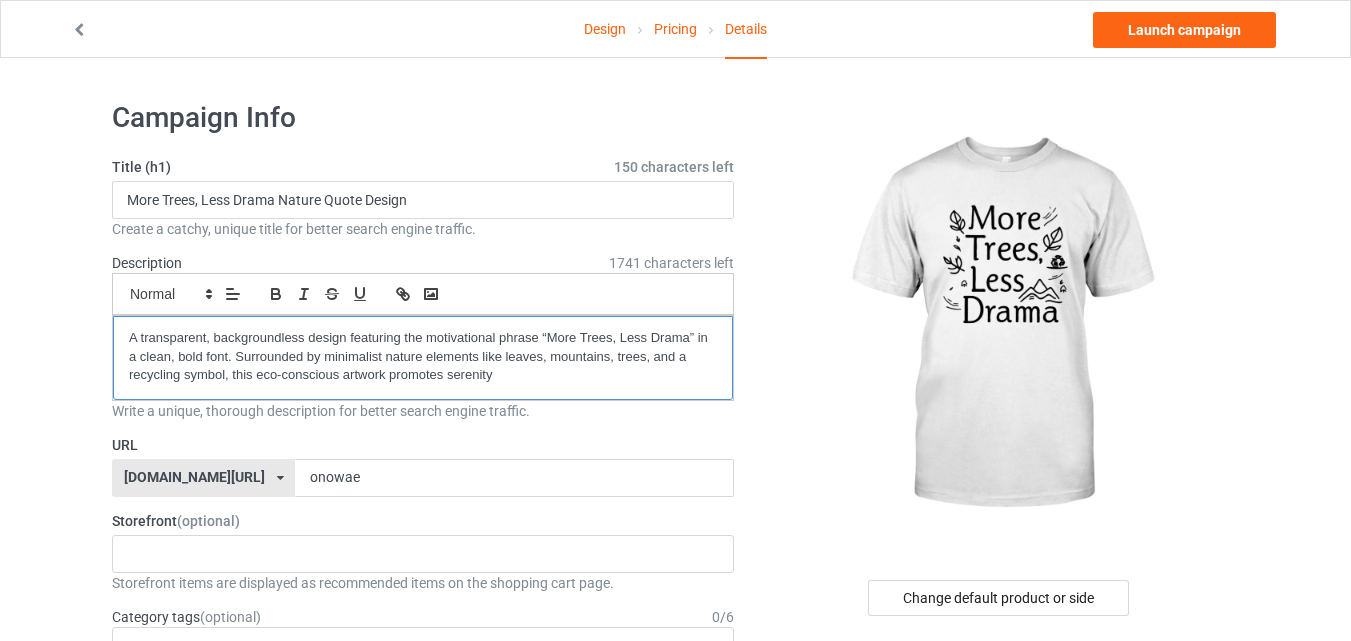 type 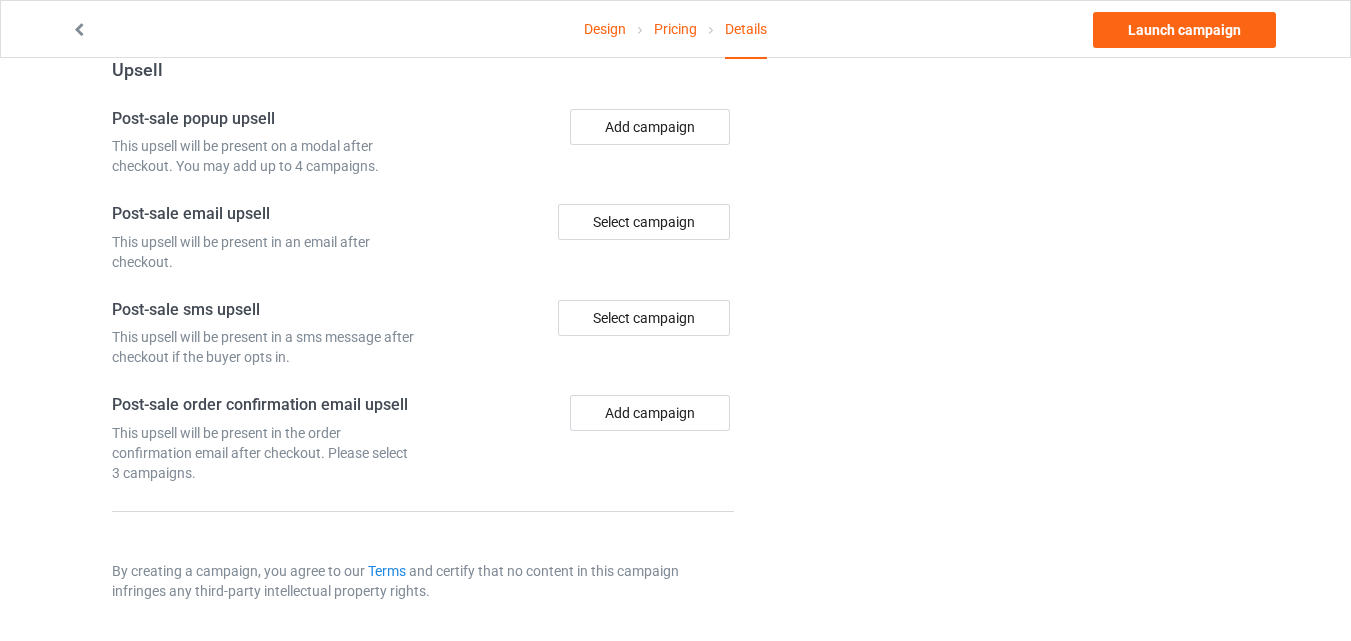 scroll, scrollTop: 1490, scrollLeft: 0, axis: vertical 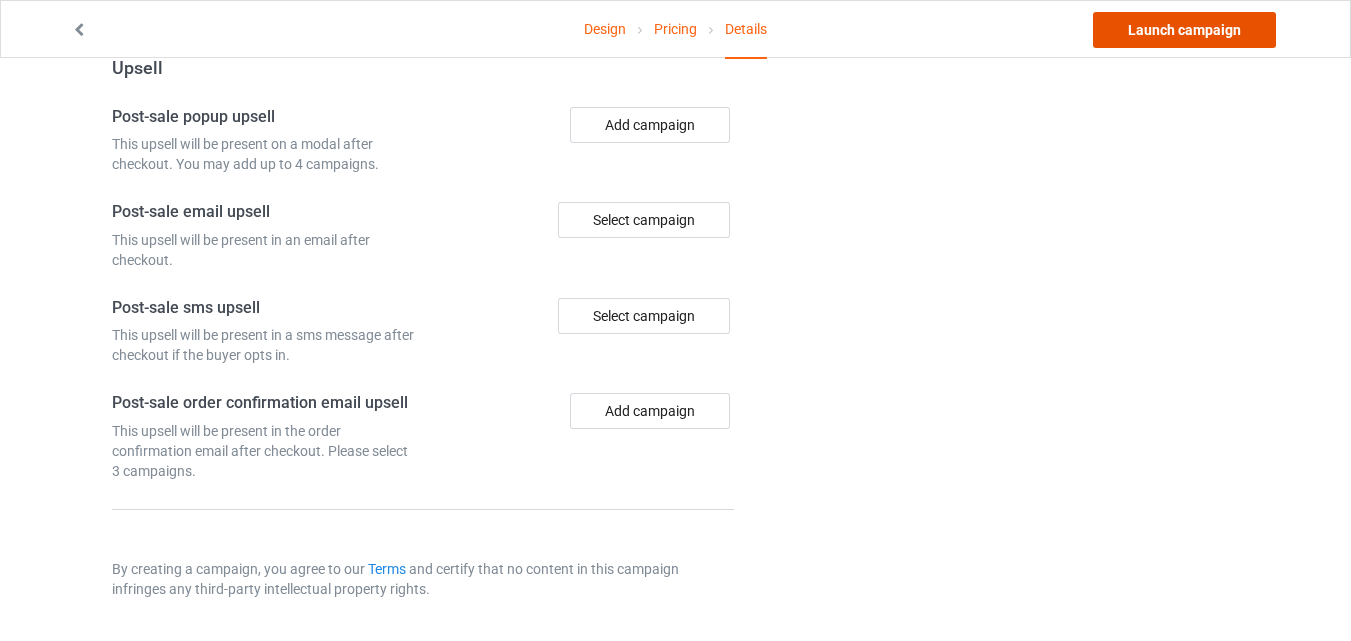 click on "Launch campaign" at bounding box center [1184, 30] 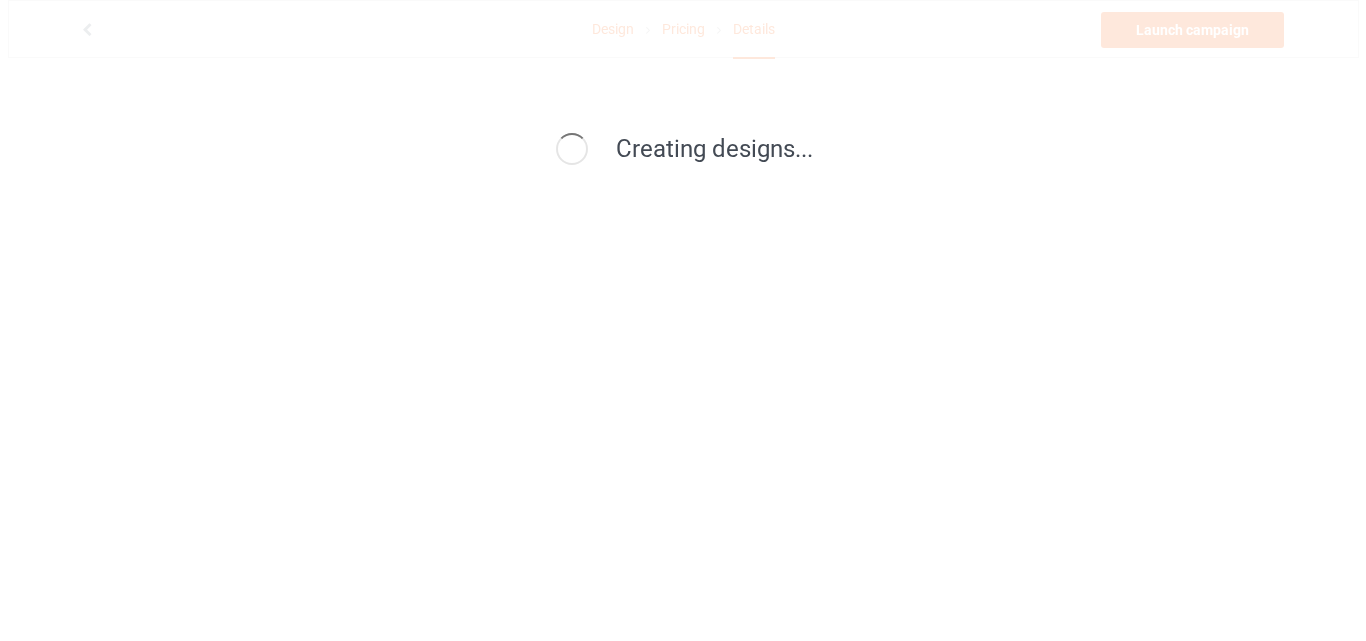 scroll, scrollTop: 0, scrollLeft: 0, axis: both 